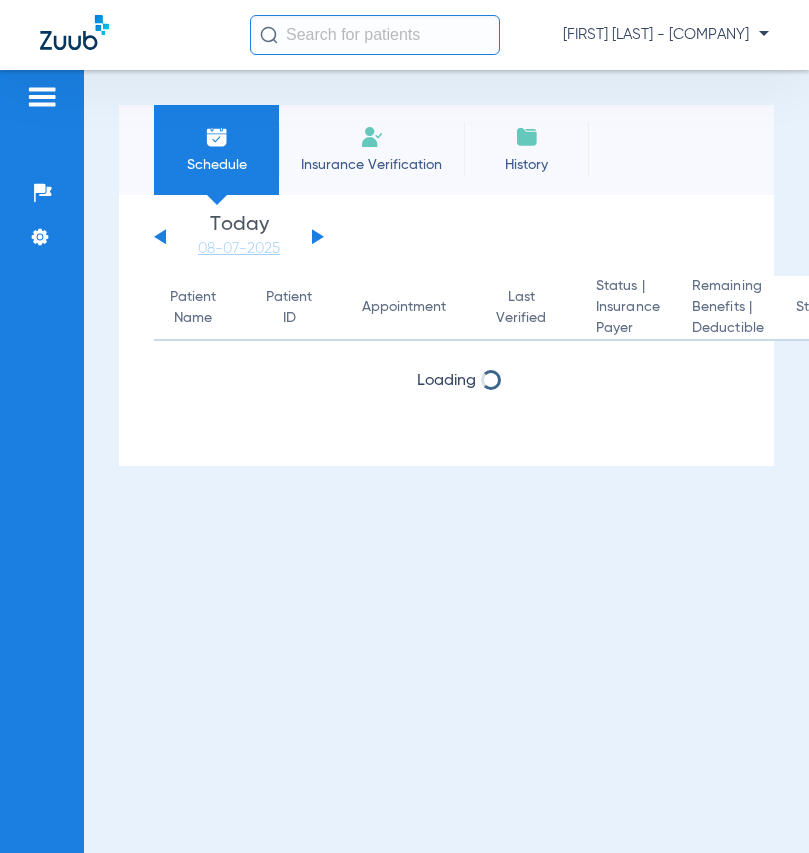 scroll, scrollTop: 0, scrollLeft: 0, axis: both 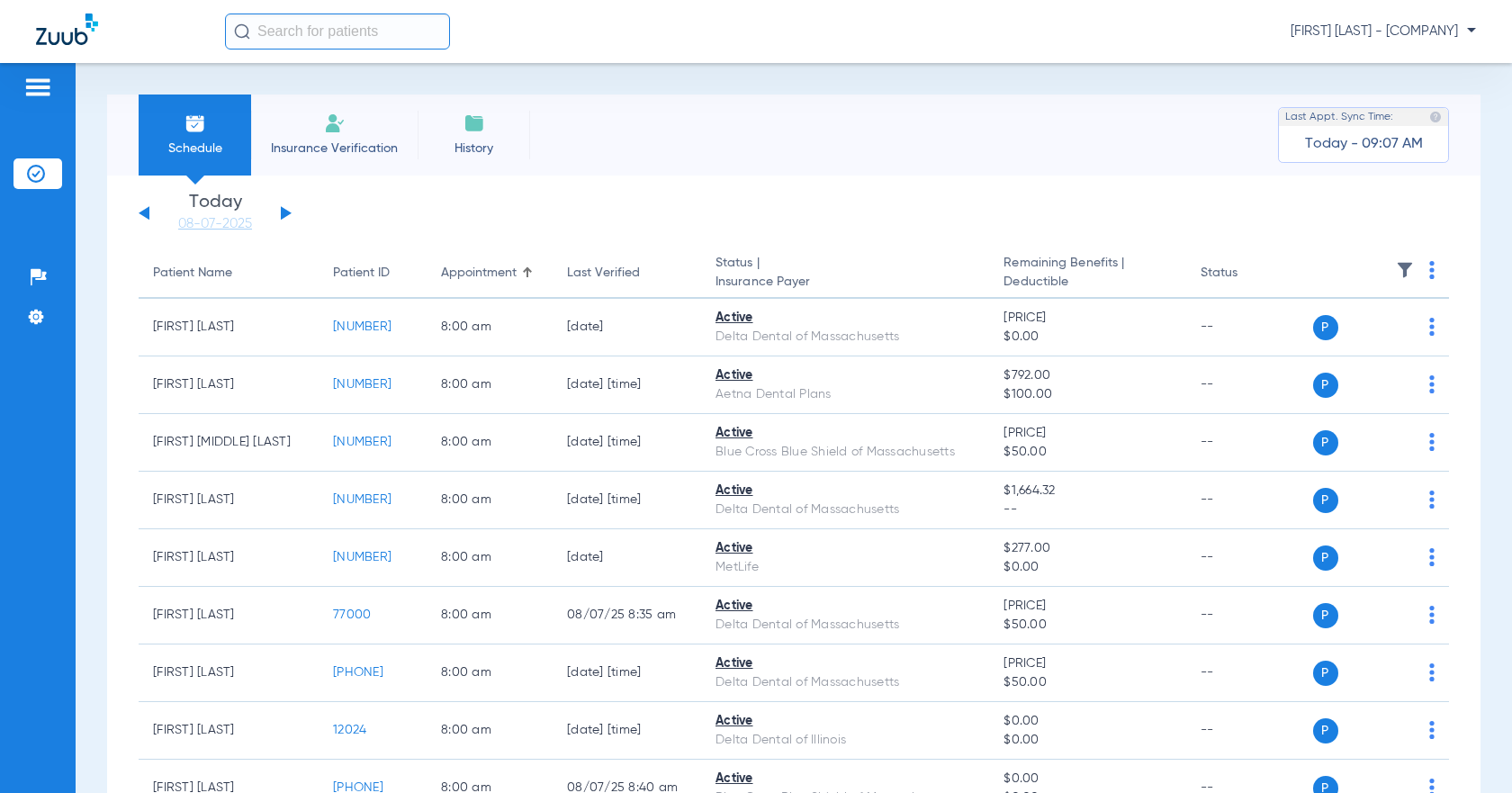 click 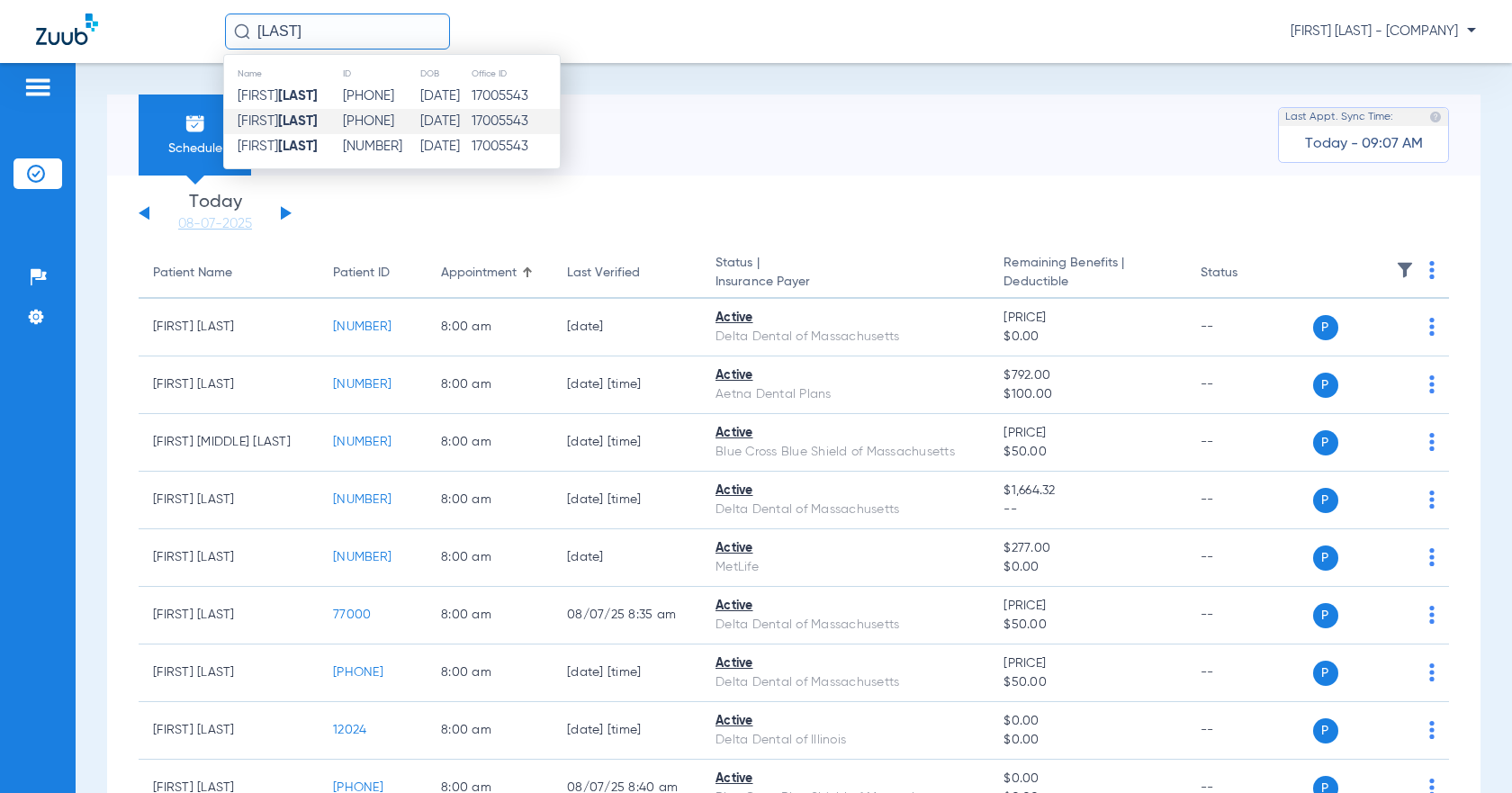 click on "[LAST]" 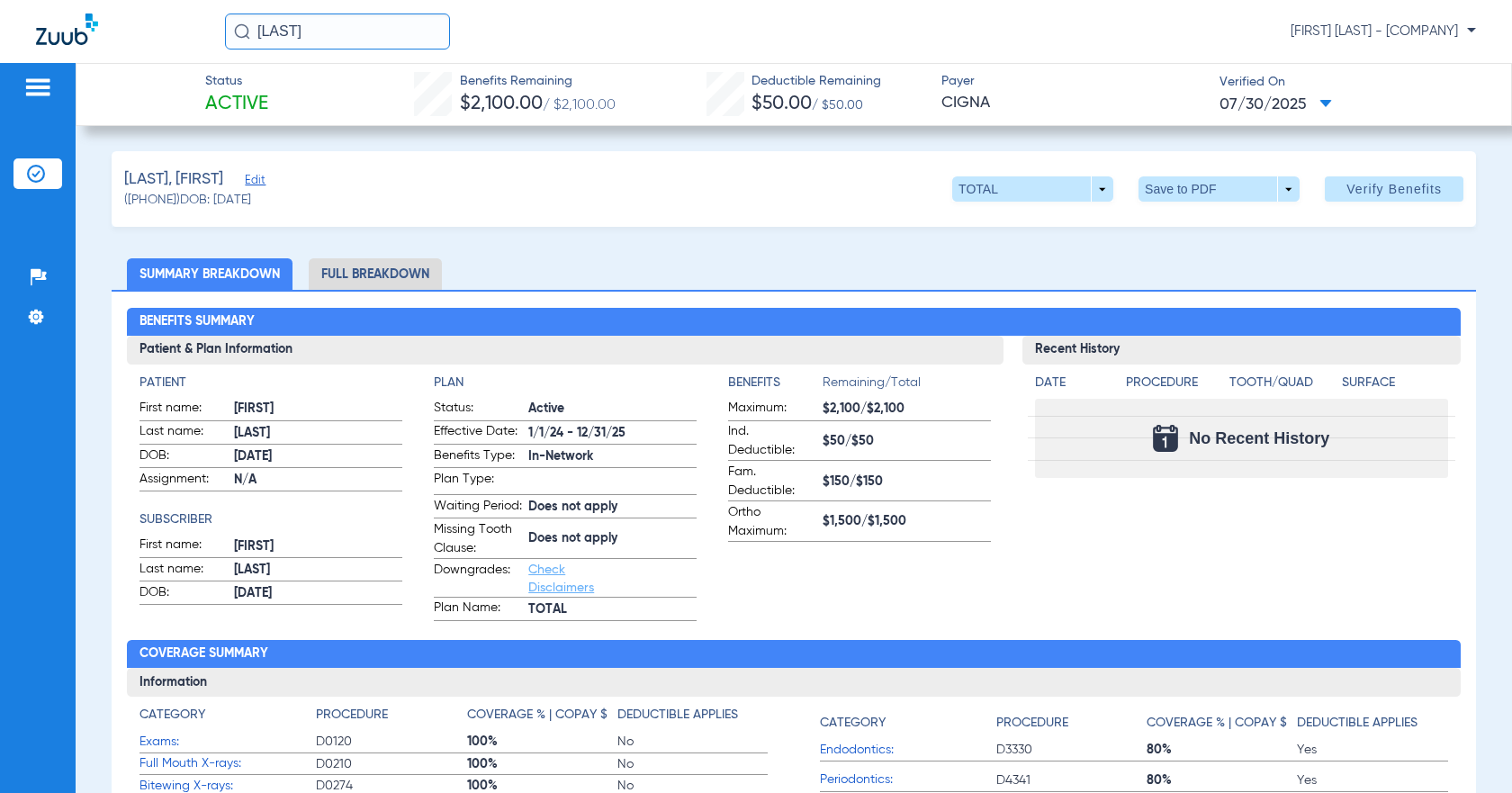click on "Full Breakdown" 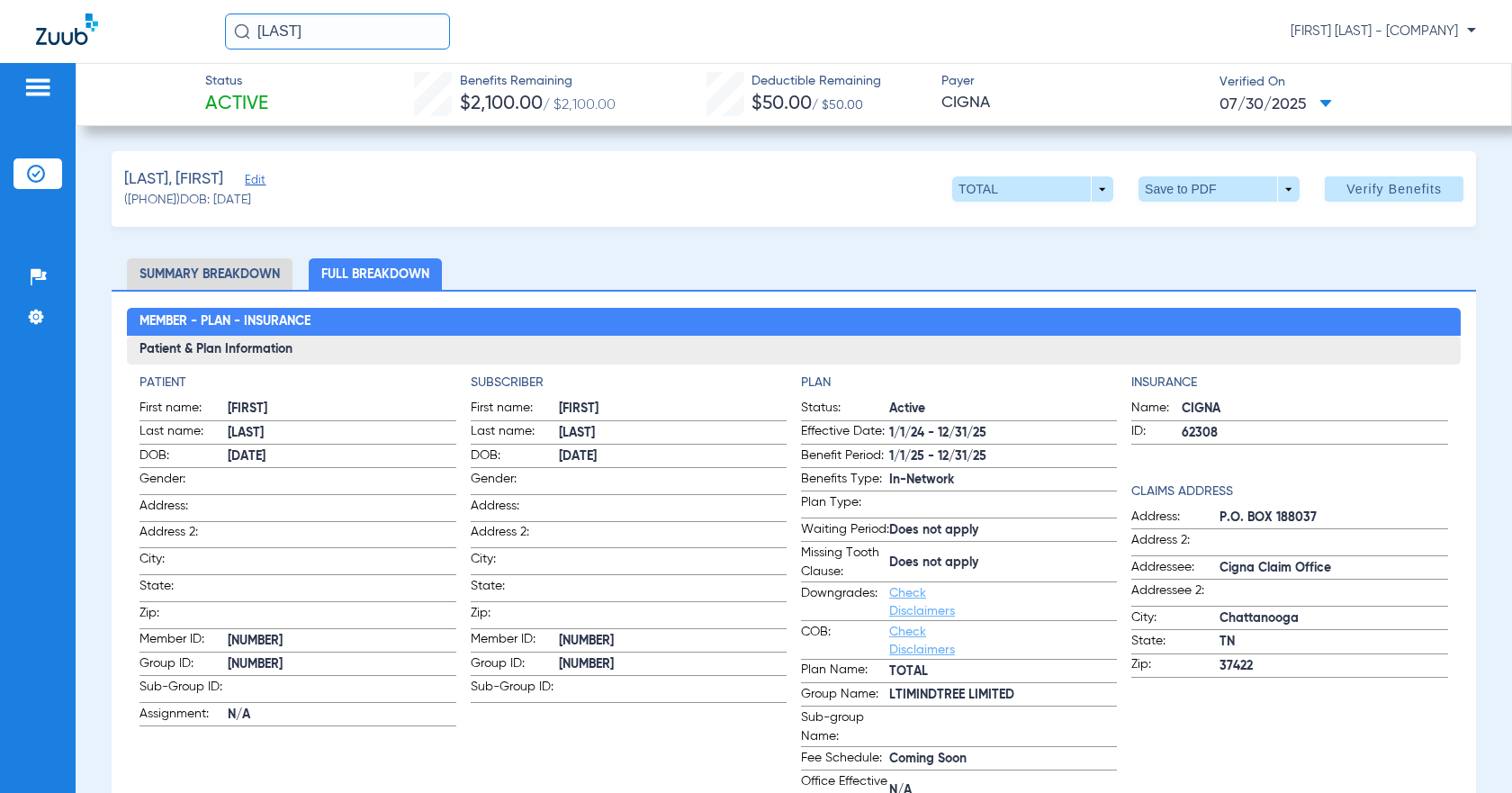 drag, startPoint x: 469, startPoint y: 32, endPoint x: 492, endPoint y: 28, distance: 23.345235 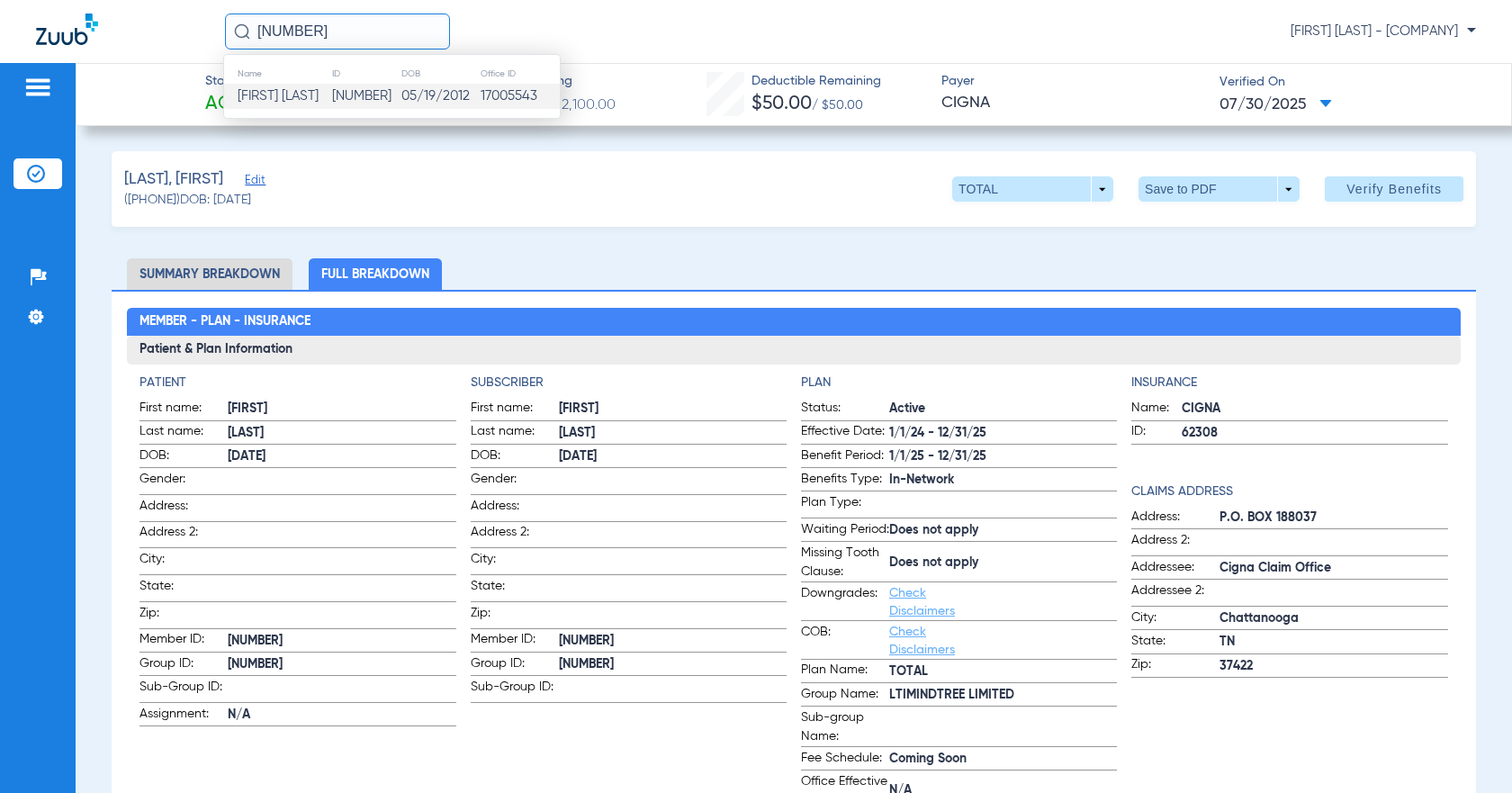 click on "[FIRST] [LAST]" 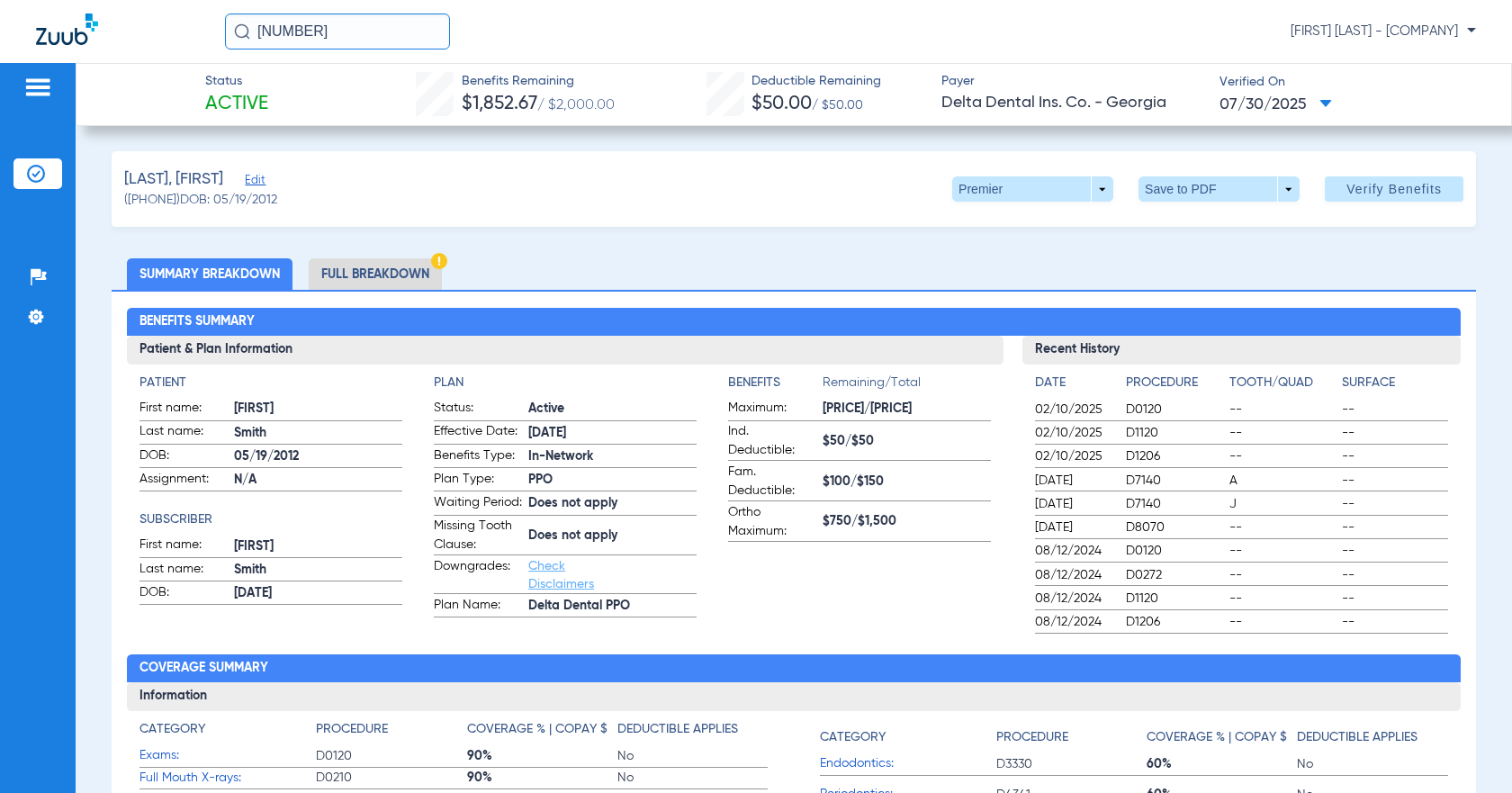 click on "Full Breakdown" 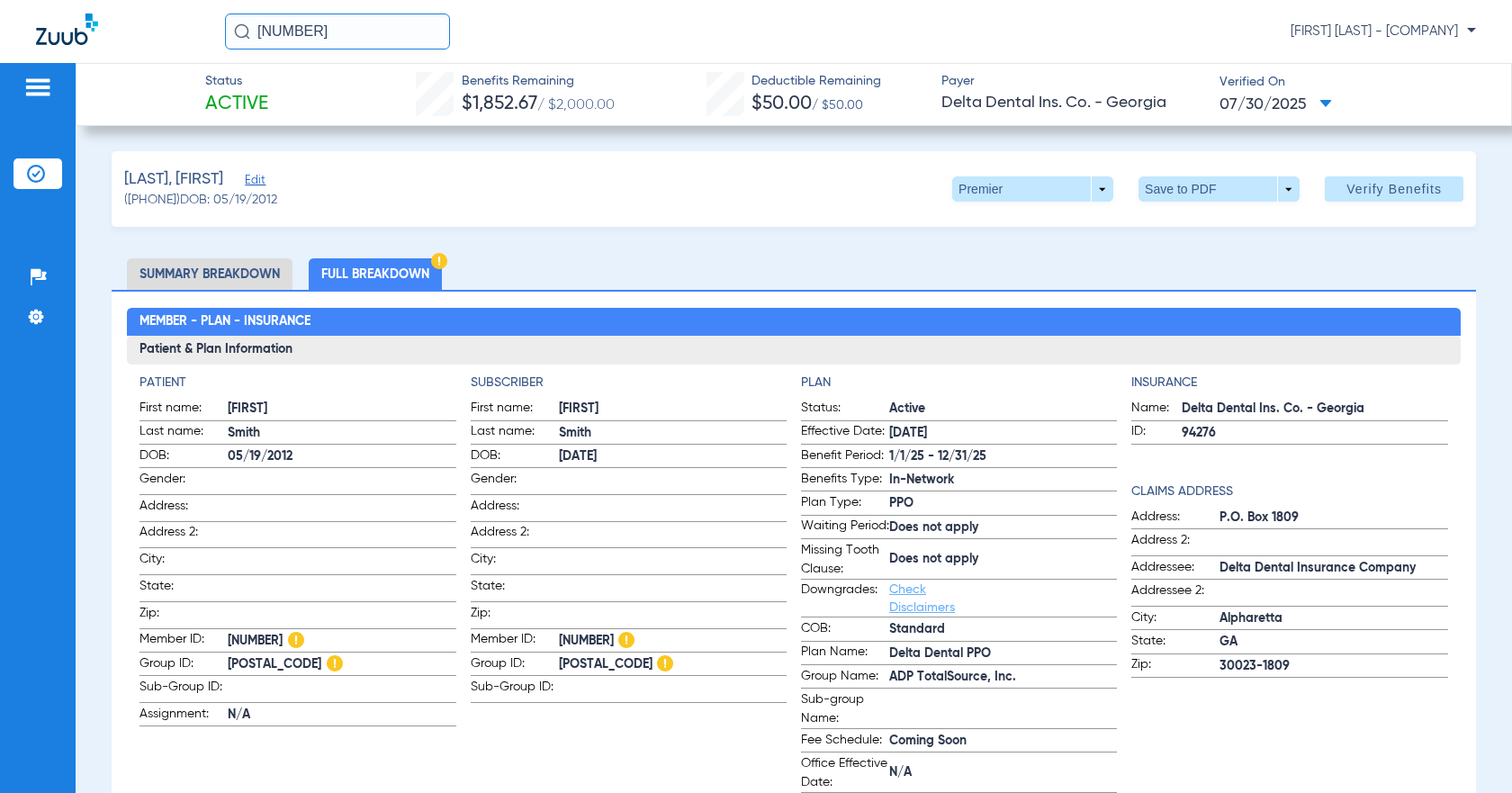 click on "Full Breakdown" 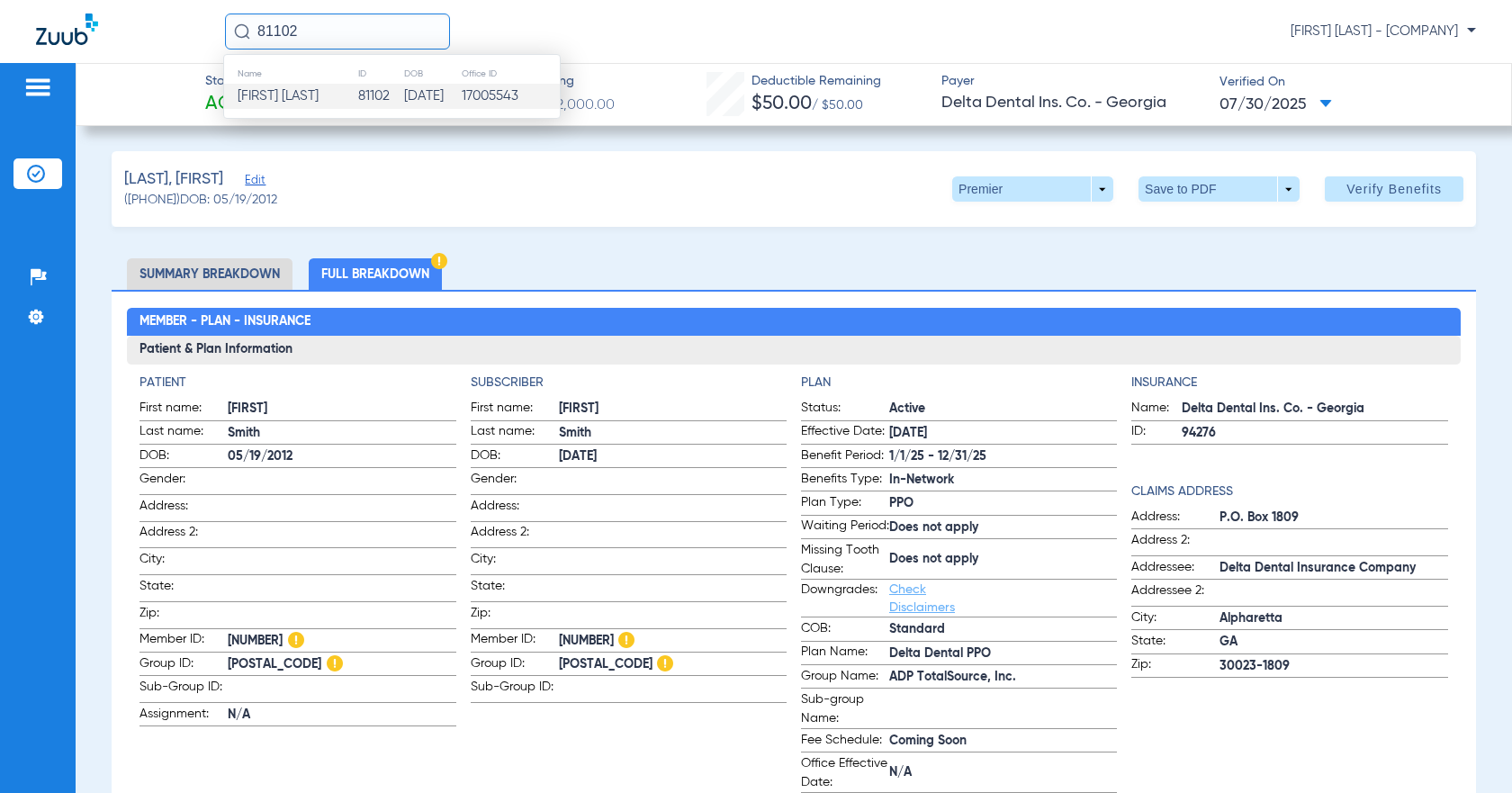 click on "[FIRST] [LAST]" 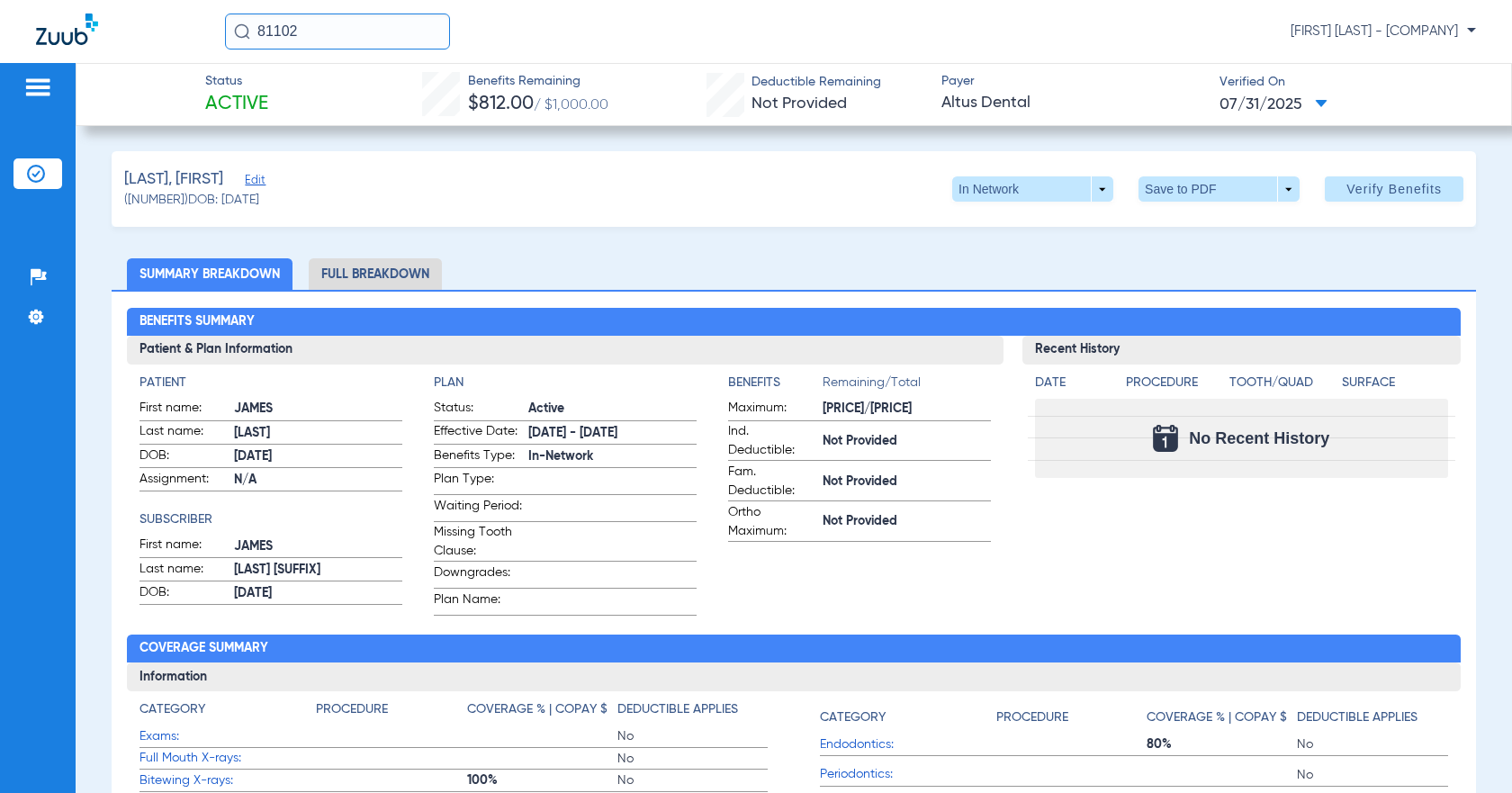 click on "Full Breakdown" 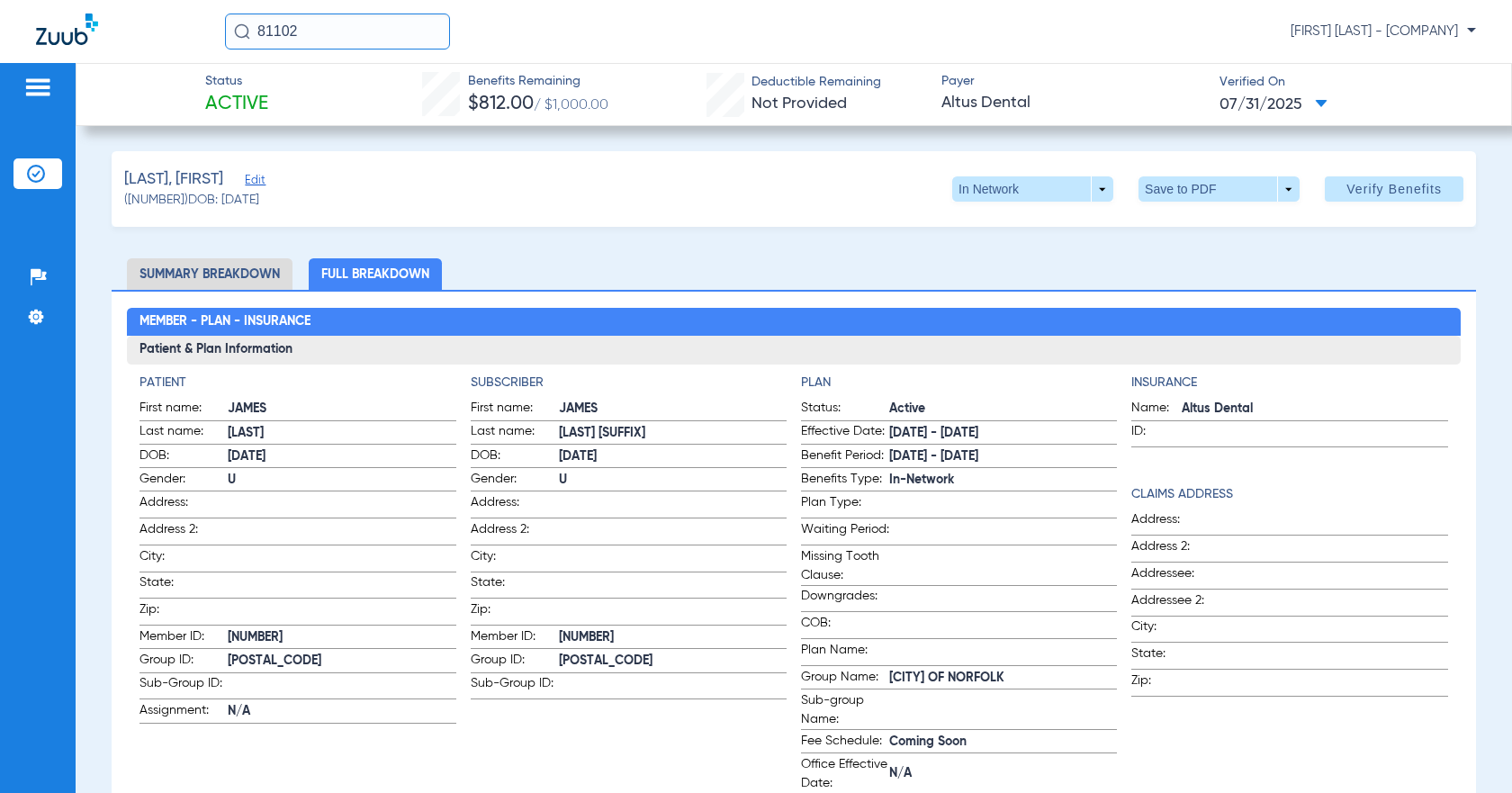drag, startPoint x: 257, startPoint y: 29, endPoint x: 420, endPoint y: 5, distance: 164.7574 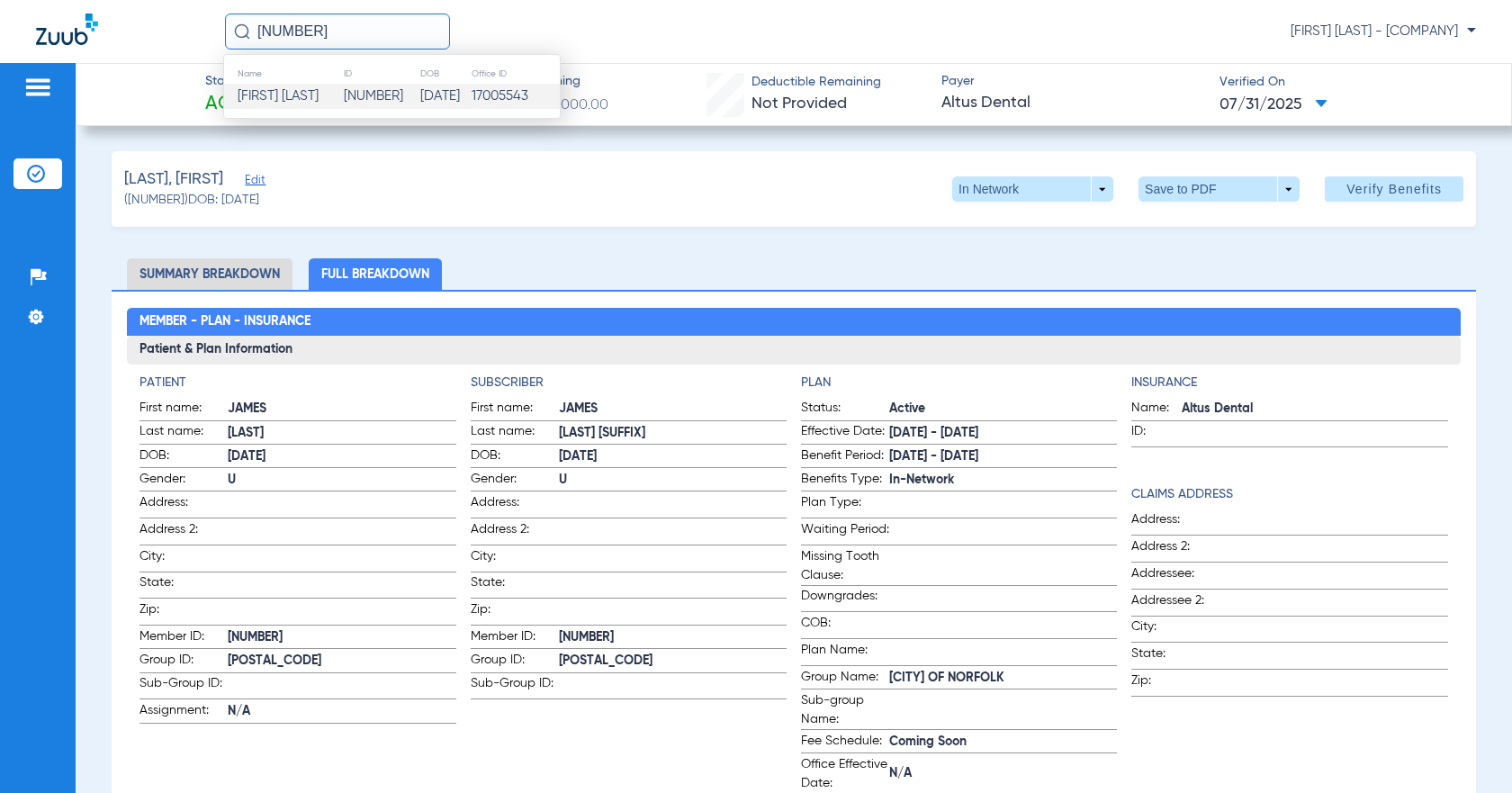 click on "[FIRST] [LAST]" 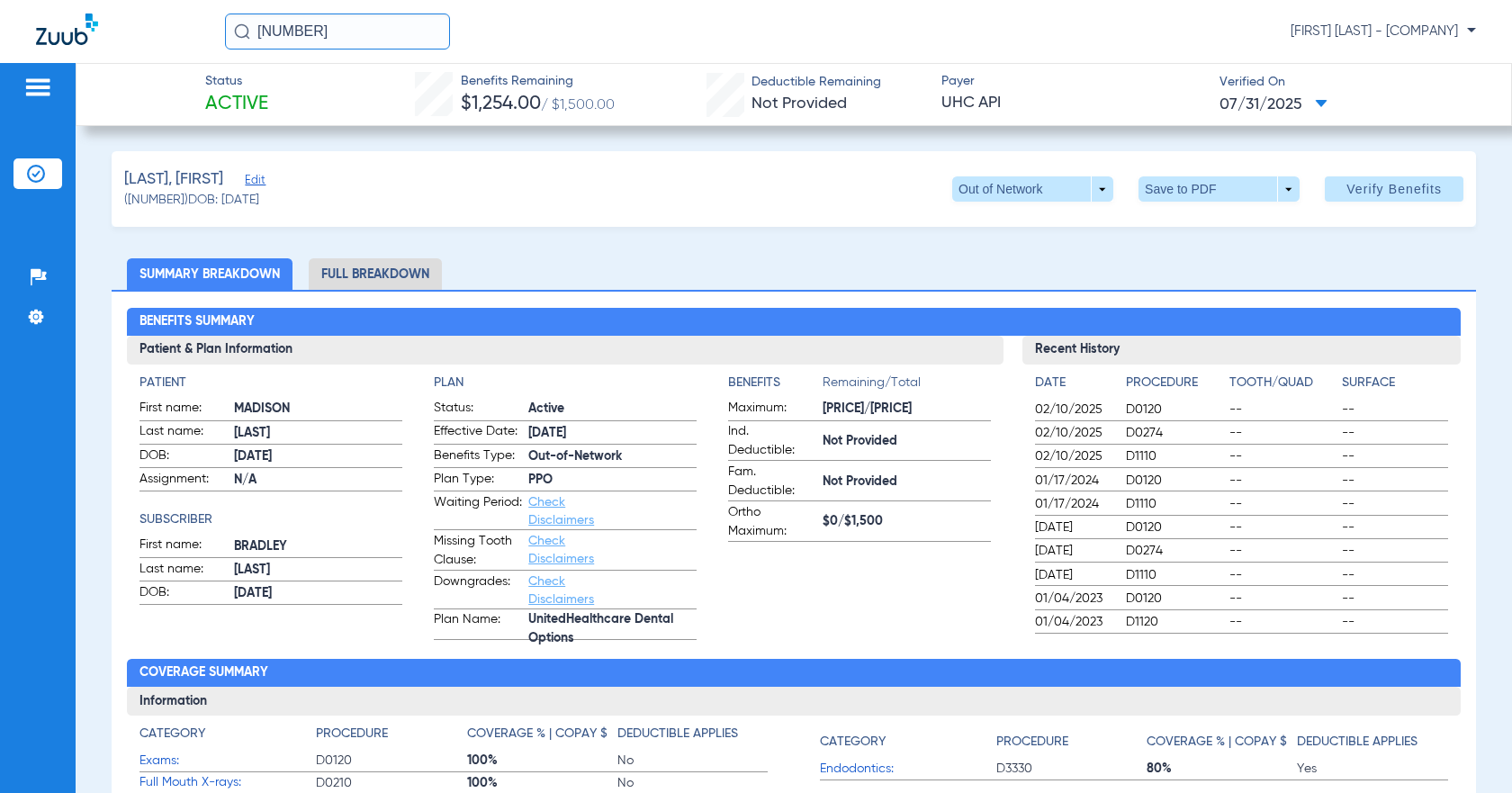 click on "Full Breakdown" 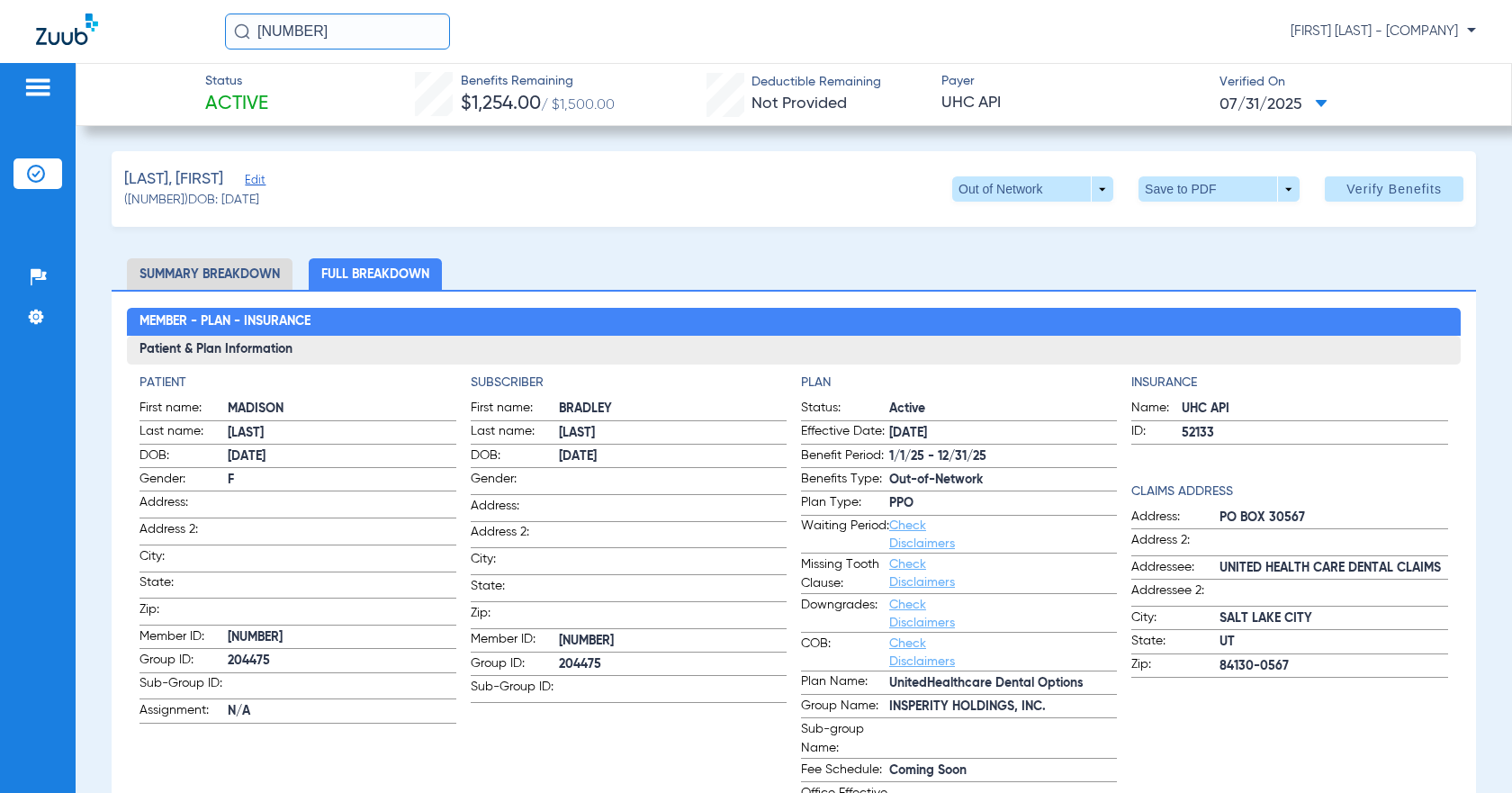 drag, startPoint x: 256, startPoint y: 31, endPoint x: 427, endPoint y: 24, distance: 171.1432 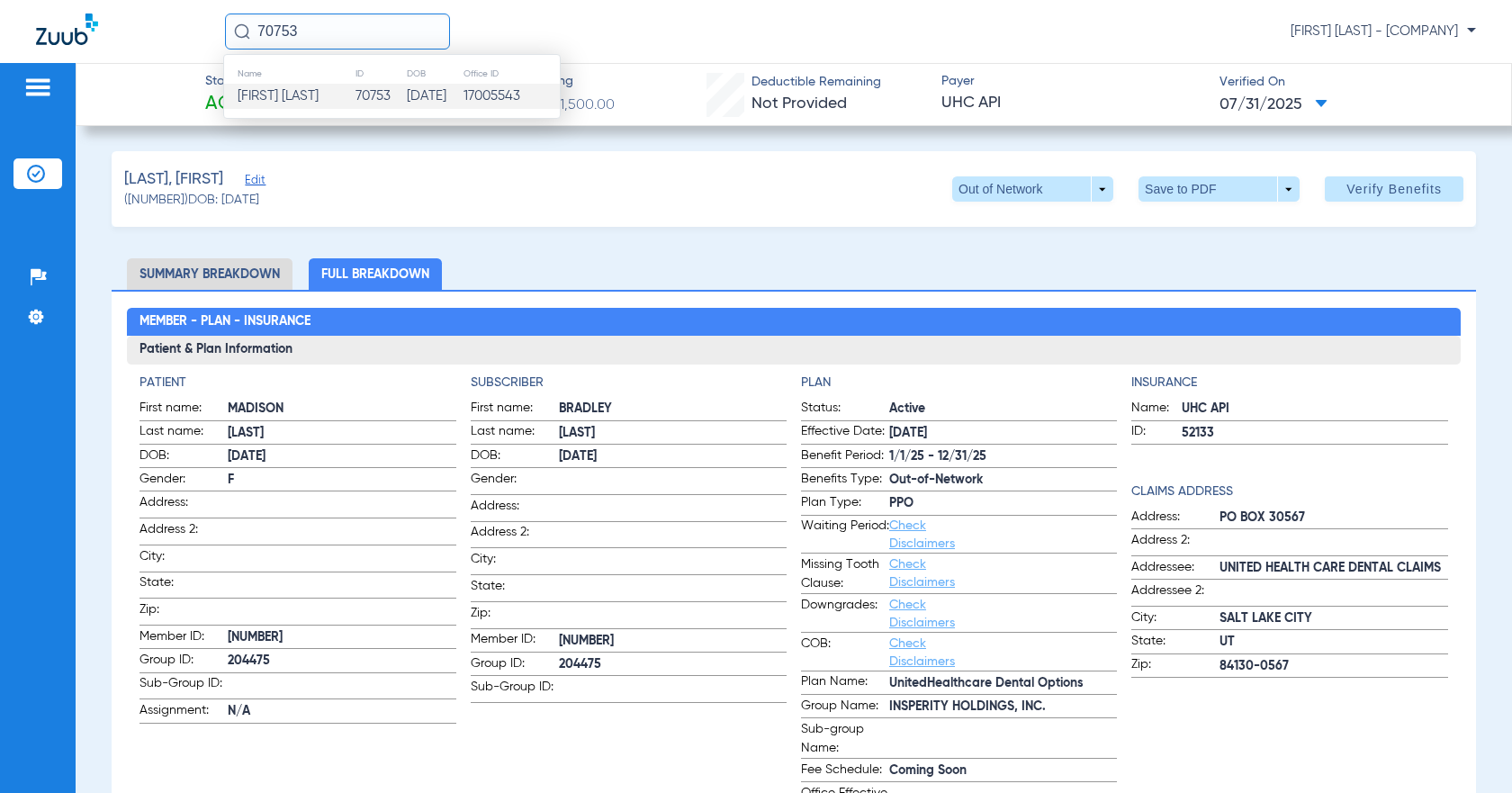 click on "[FIRST] [LAST]" 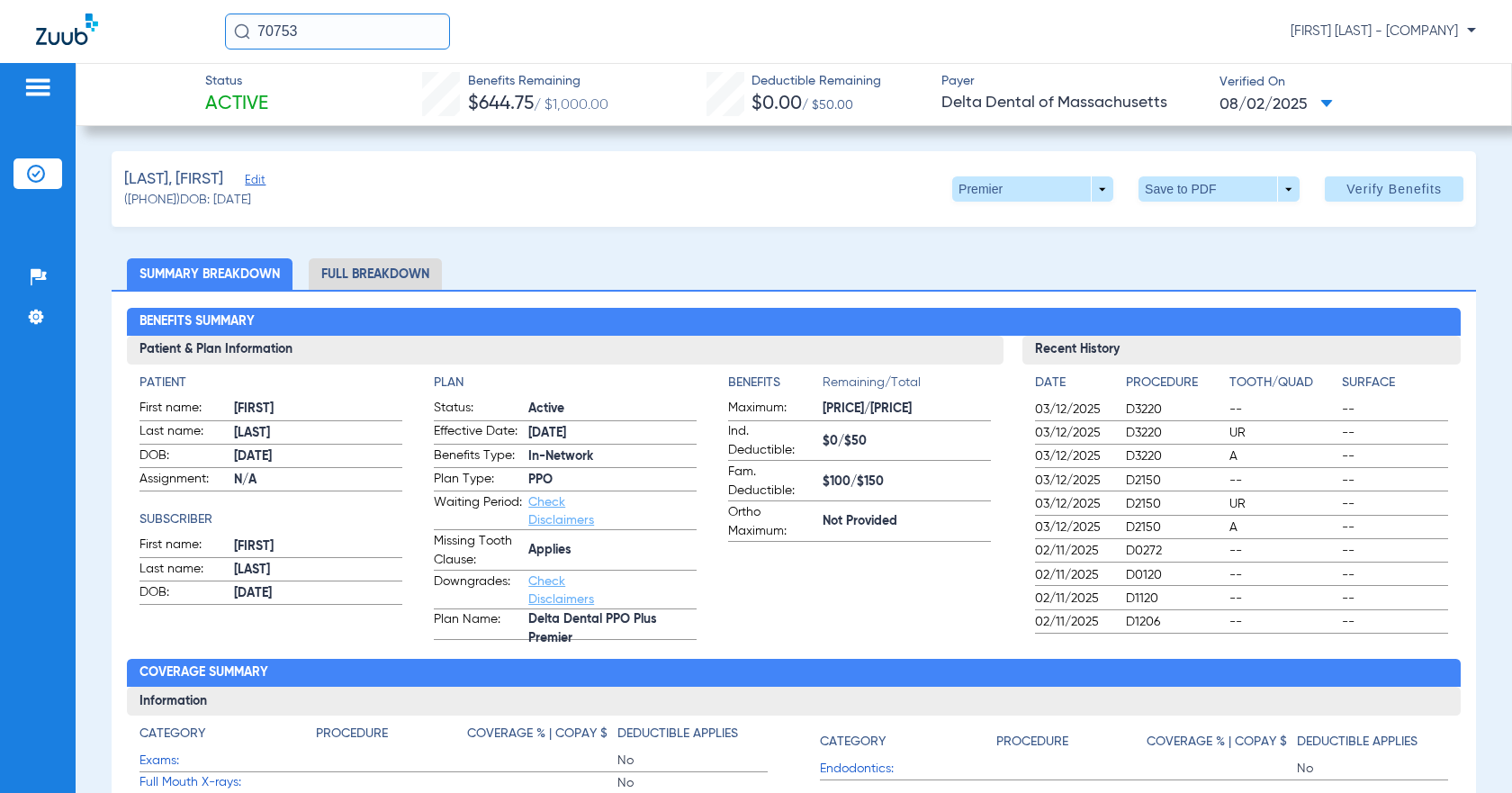 click on "Full Breakdown" 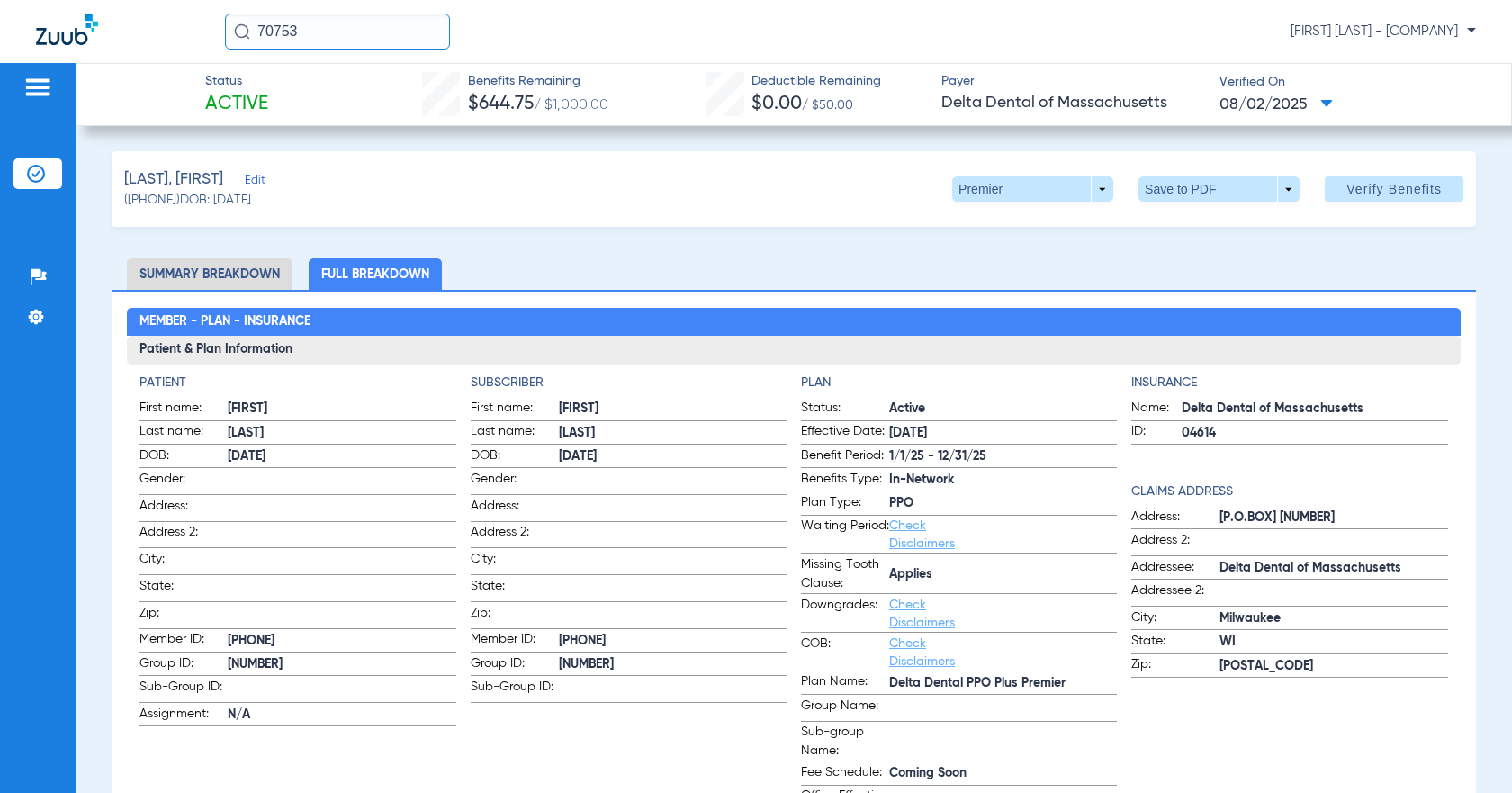 drag, startPoint x: 259, startPoint y: 30, endPoint x: 372, endPoint y: 13, distance: 114.27161 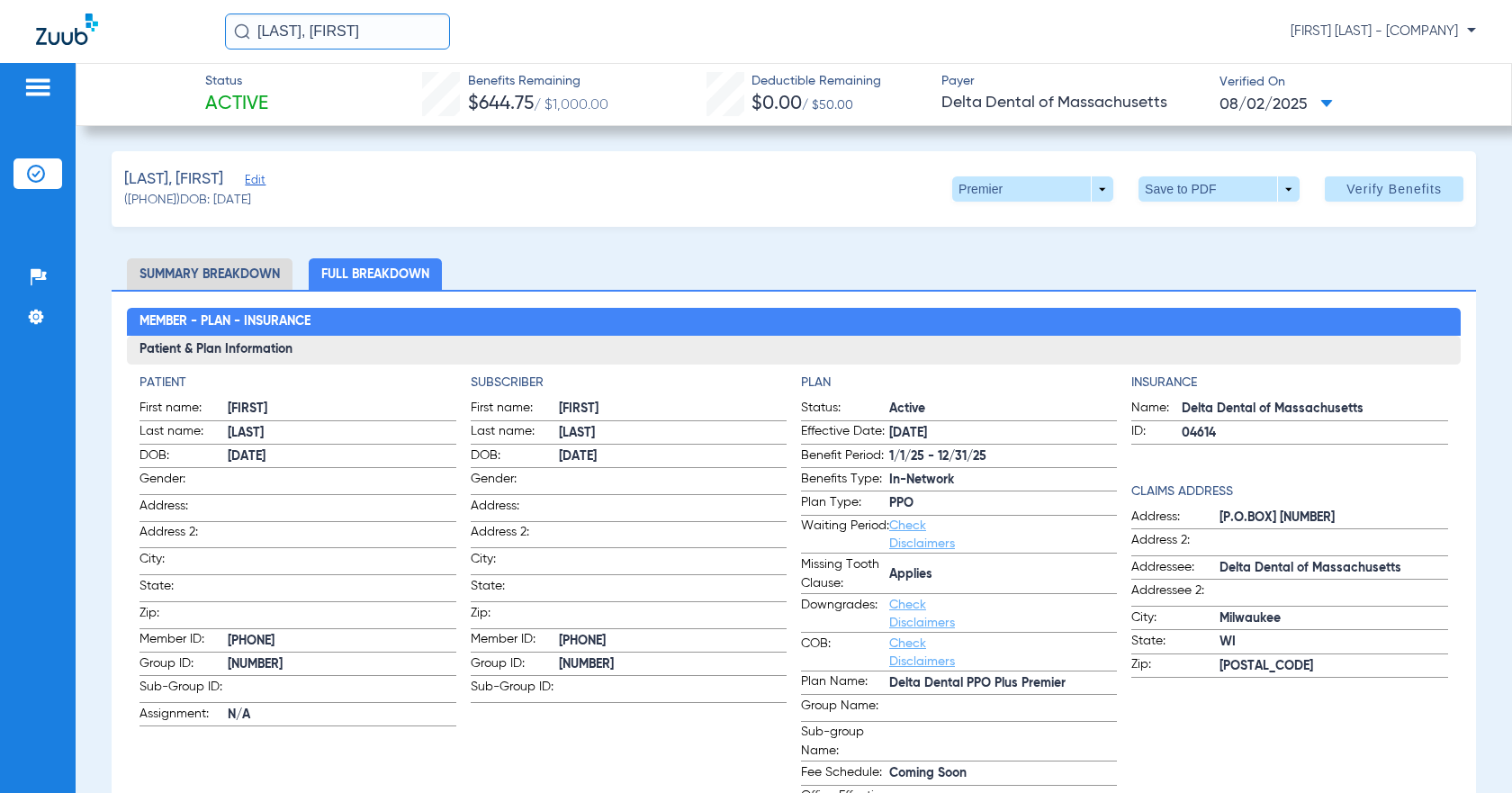 type on "[LAST], [FIRST]" 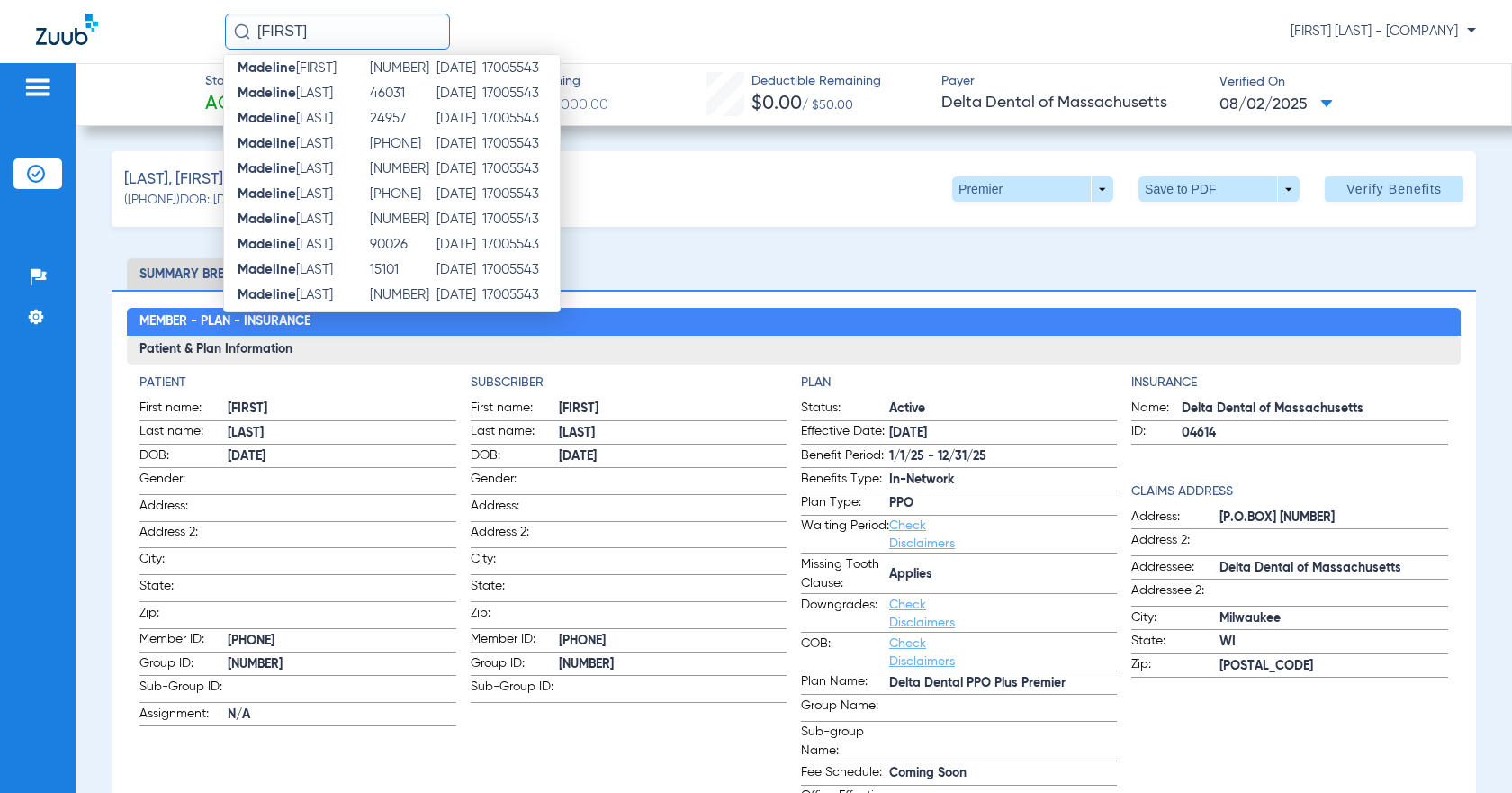 scroll, scrollTop: 285, scrollLeft: 0, axis: vertical 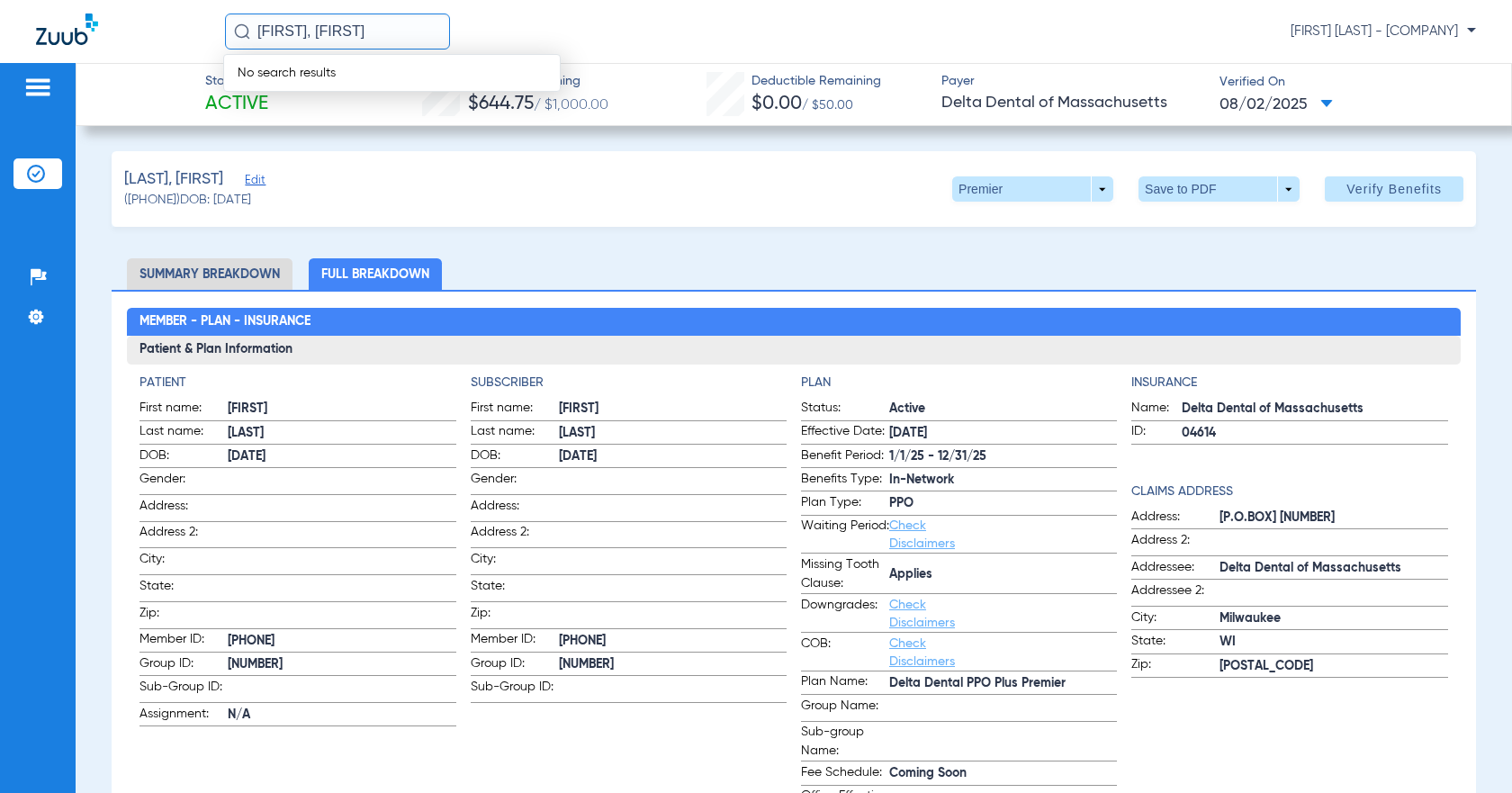 type on "[FIRST], [FIRST]" 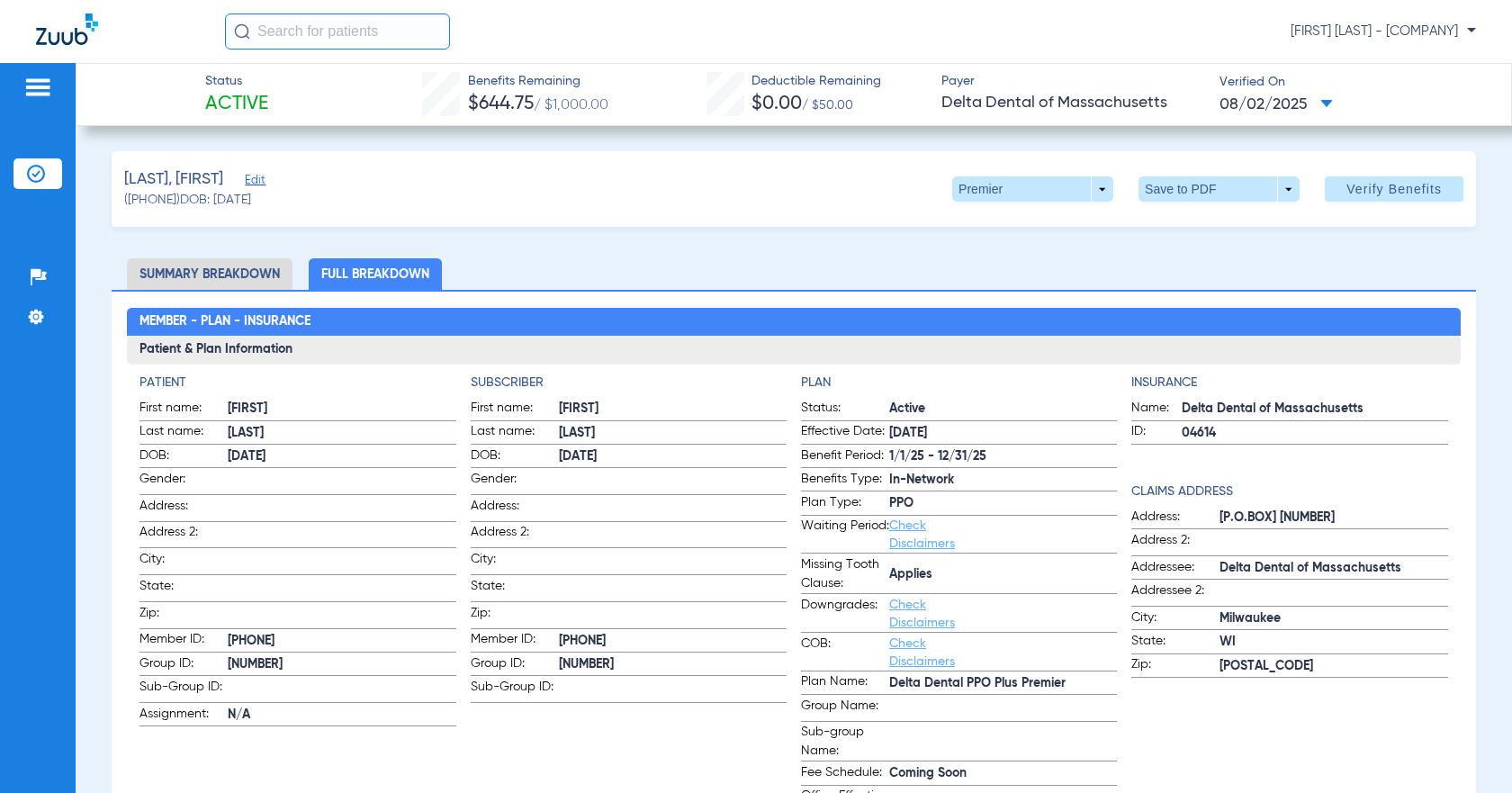 click 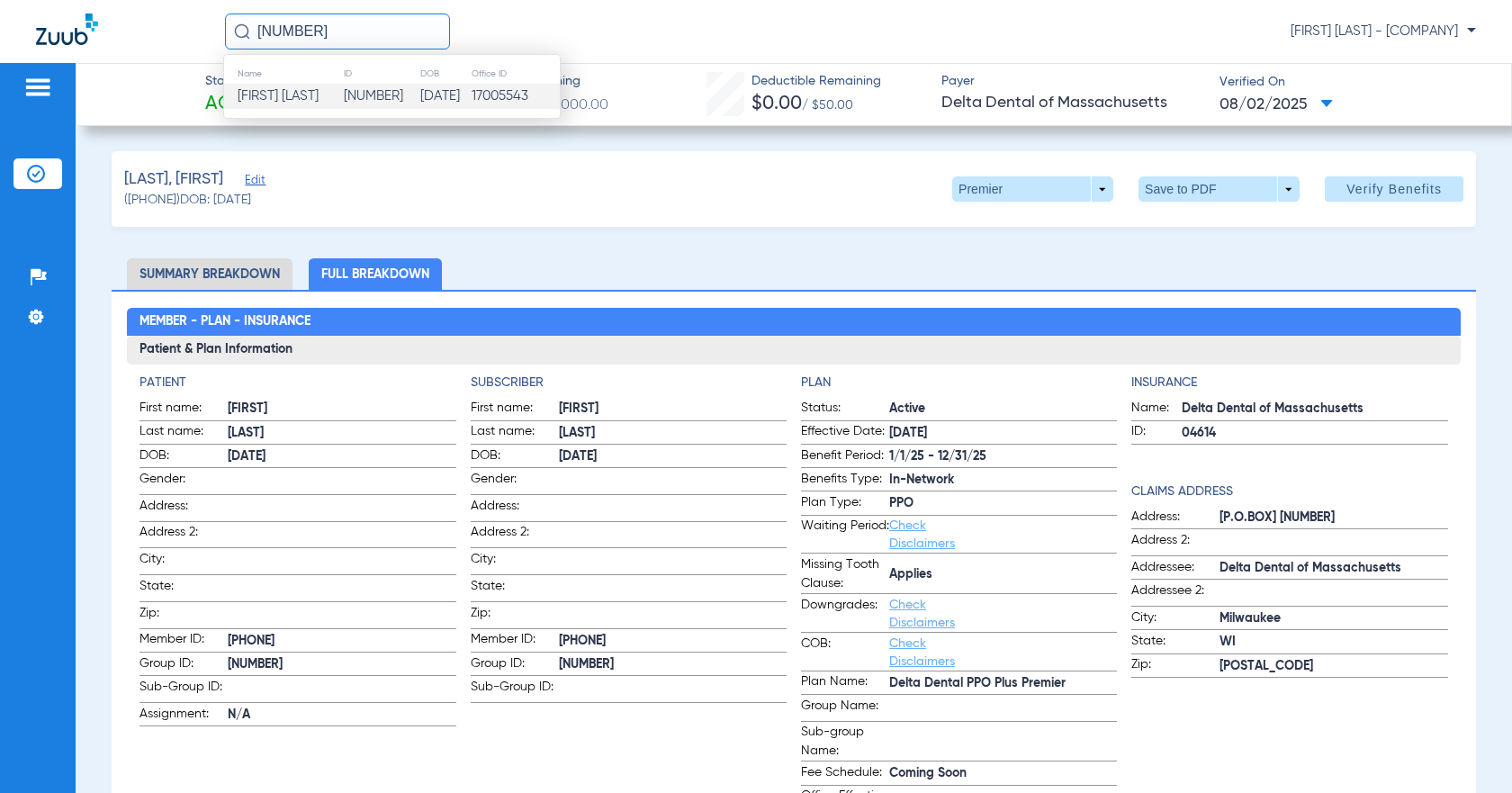 click on "[NUMBER]" 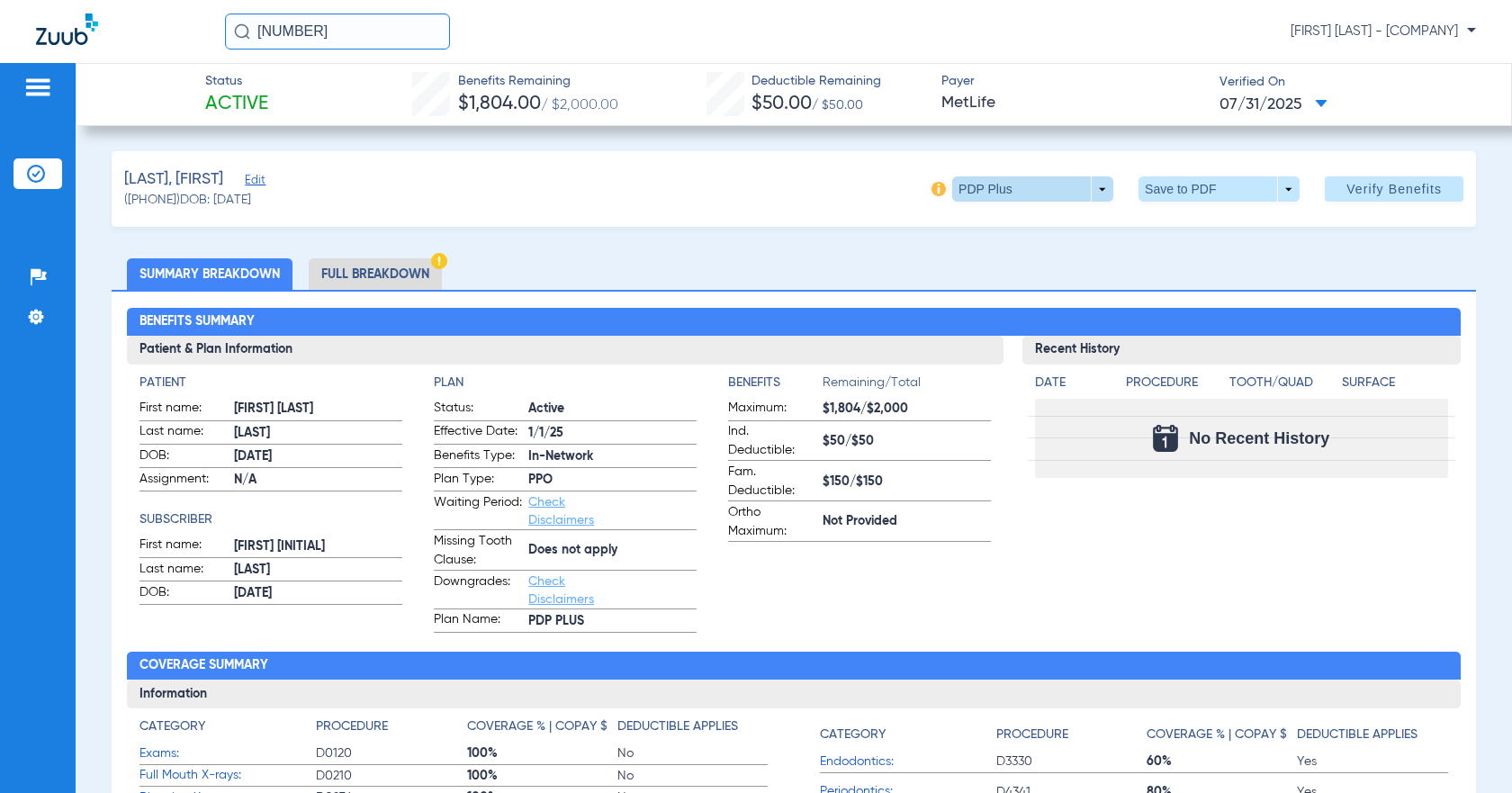 click 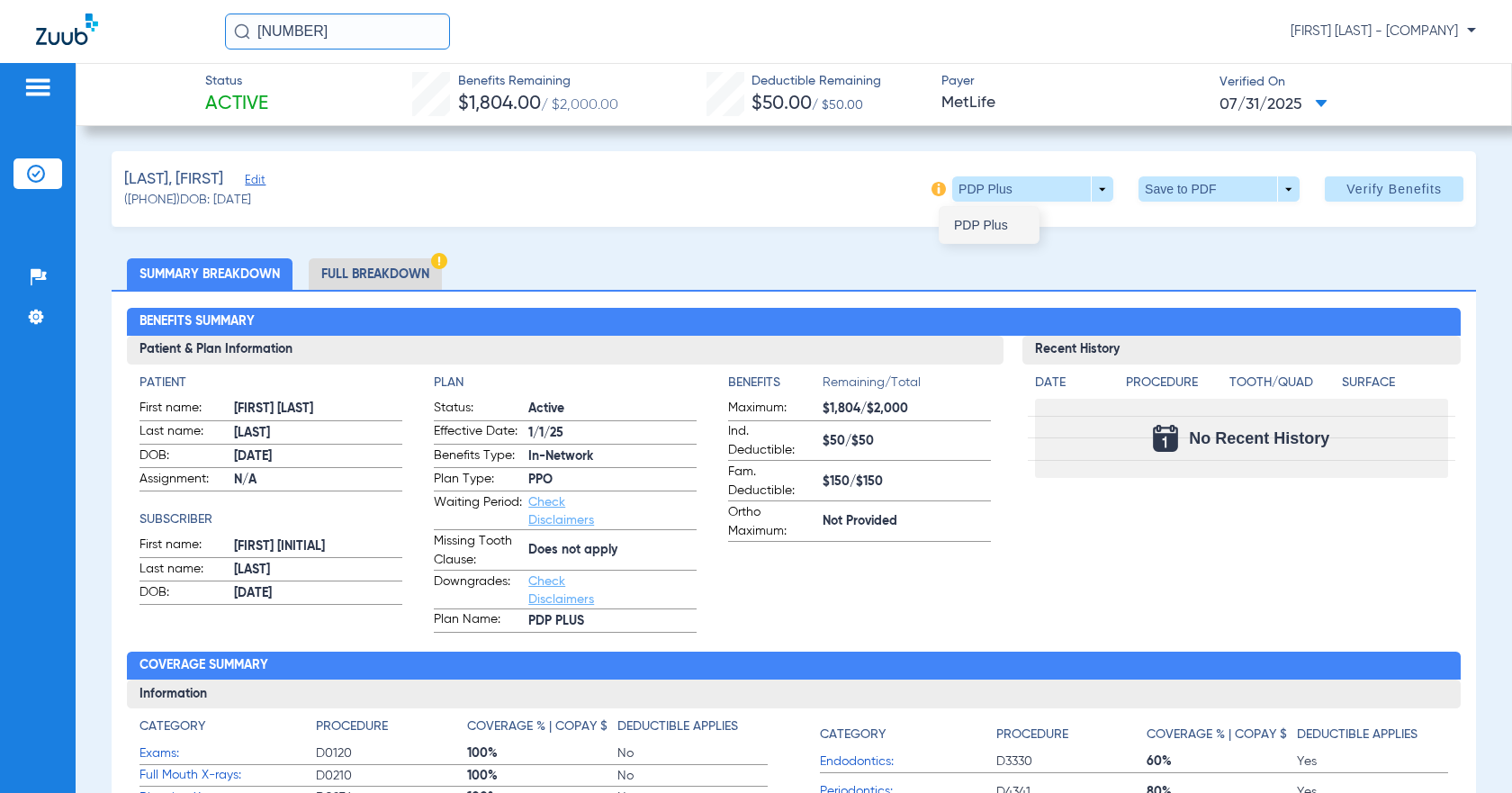 click on "PDP Plus" at bounding box center (989, 225) 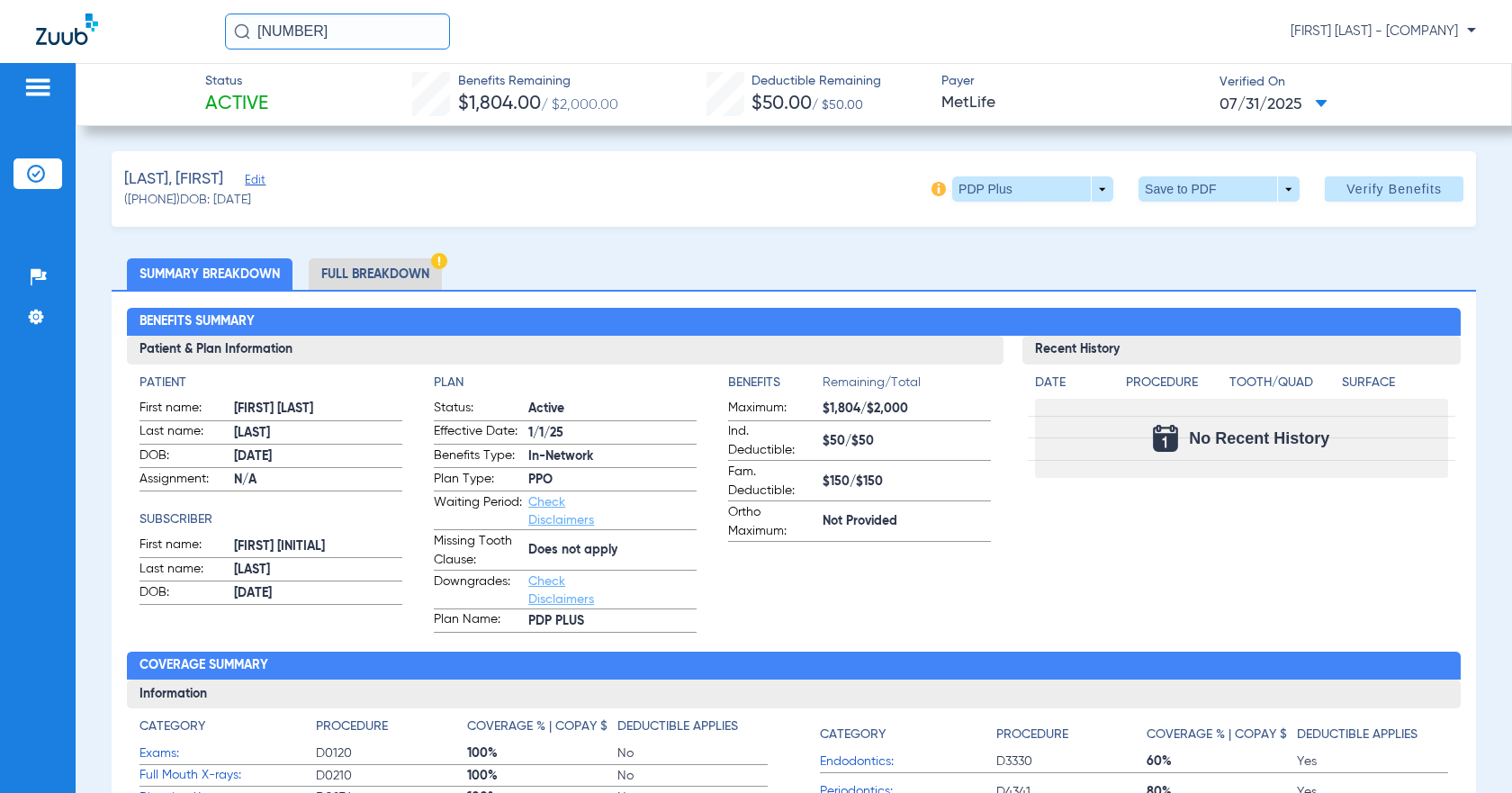 click on "Full Breakdown" 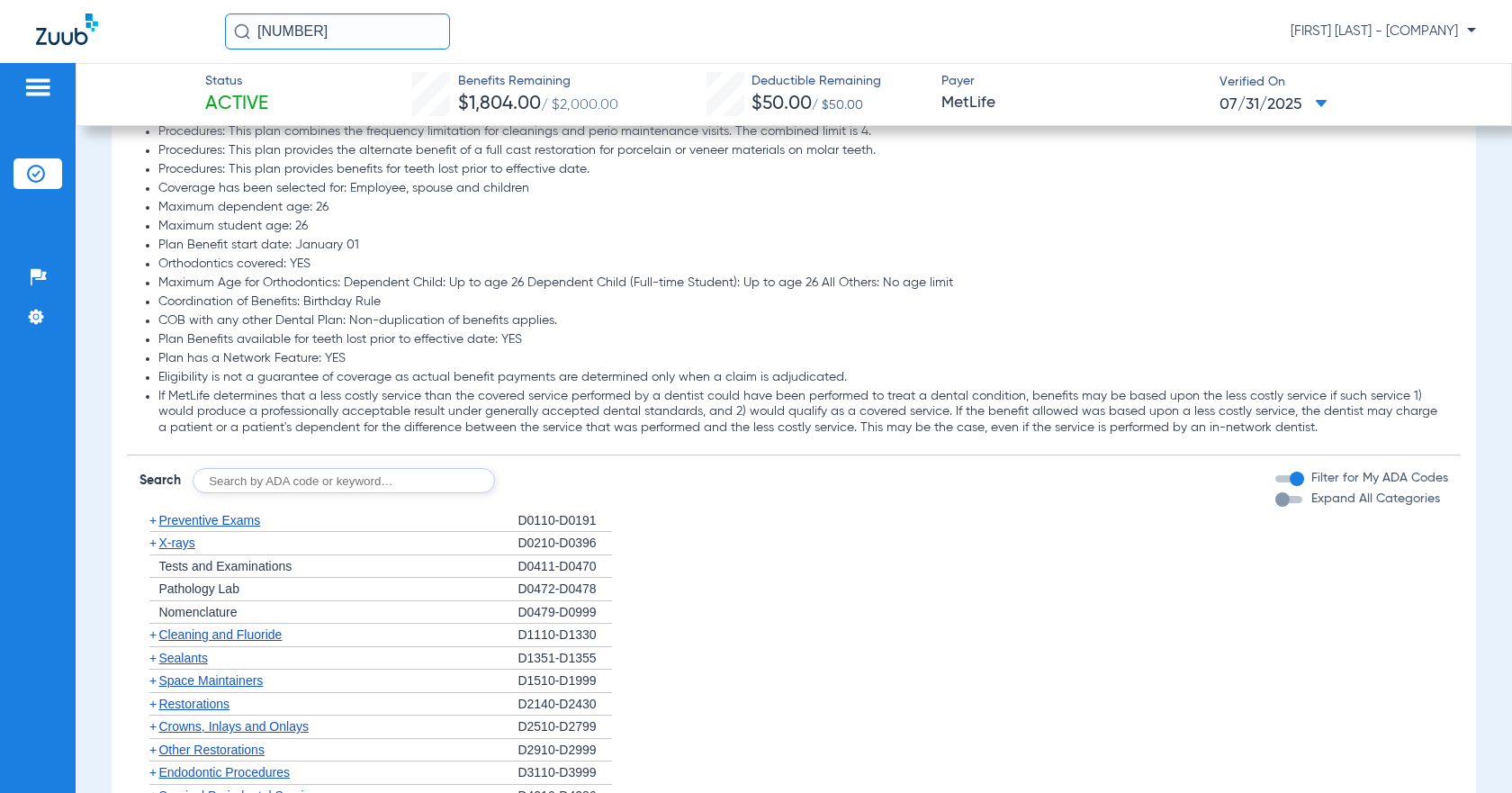 scroll, scrollTop: 2348, scrollLeft: 0, axis: vertical 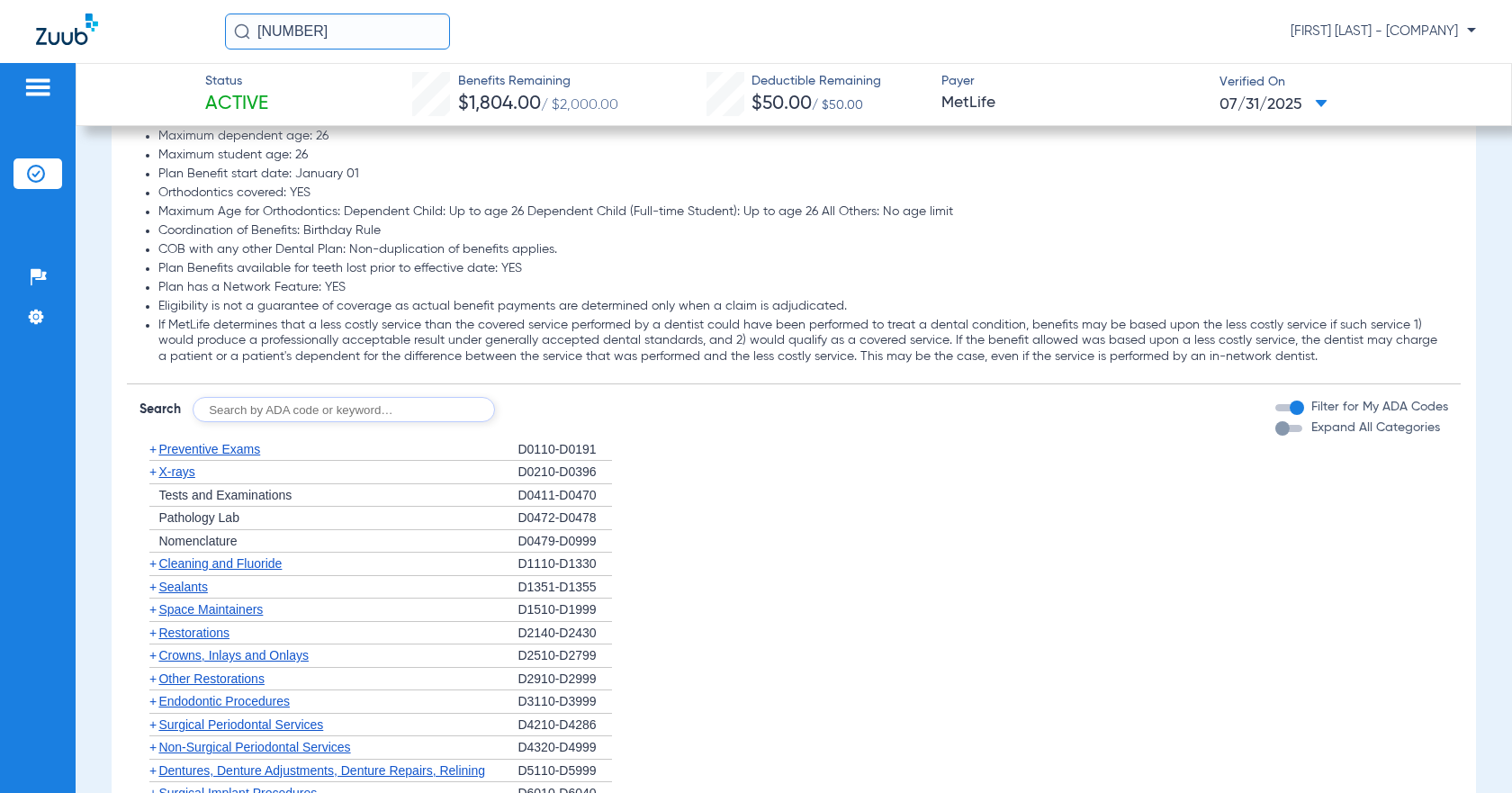 click on "Sealants" 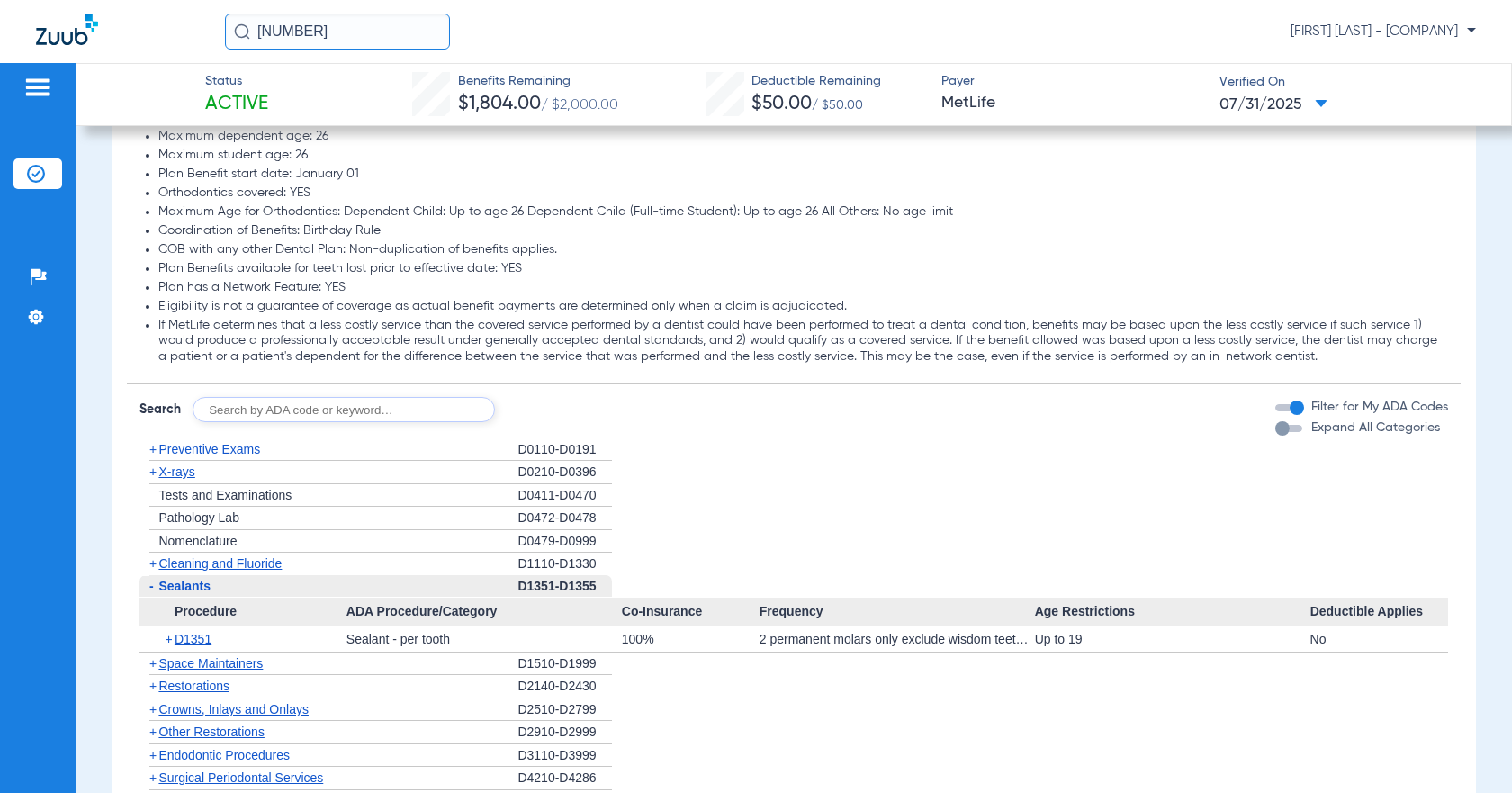 drag, startPoint x: 258, startPoint y: 26, endPoint x: 436, endPoint y: 14, distance: 178.40404 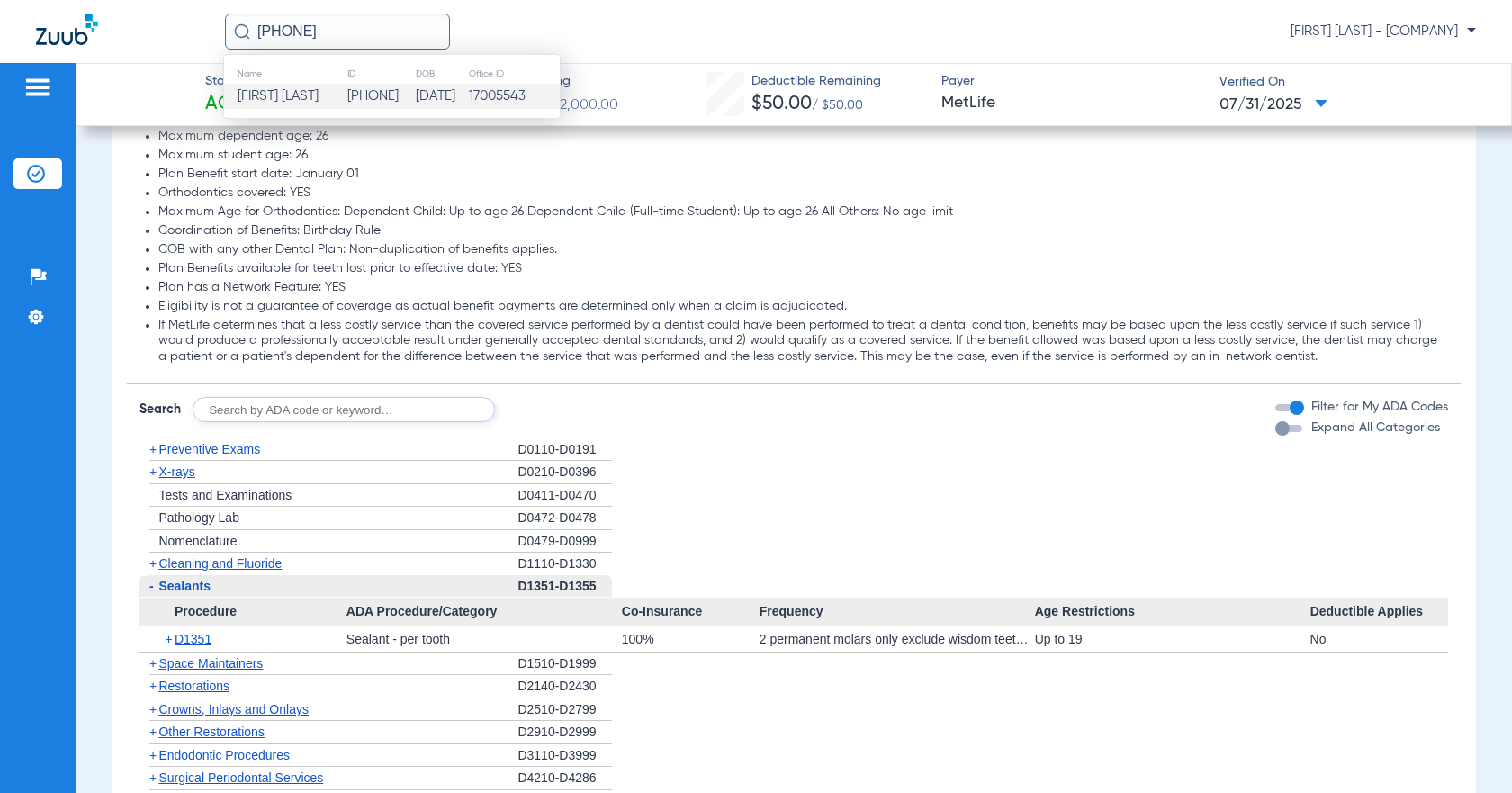click on "[FIRST] [LAST]" 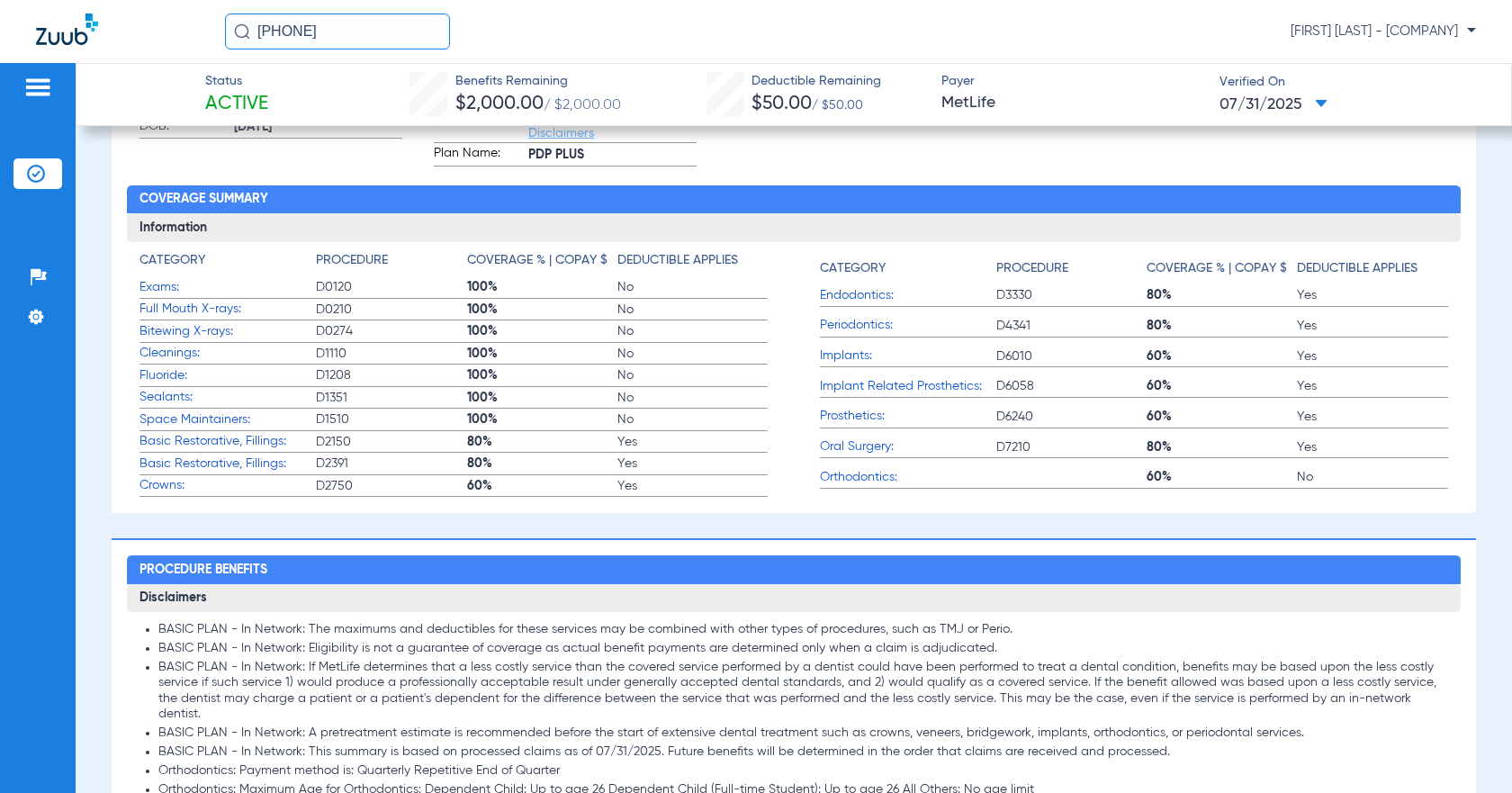 scroll, scrollTop: 1688, scrollLeft: 0, axis: vertical 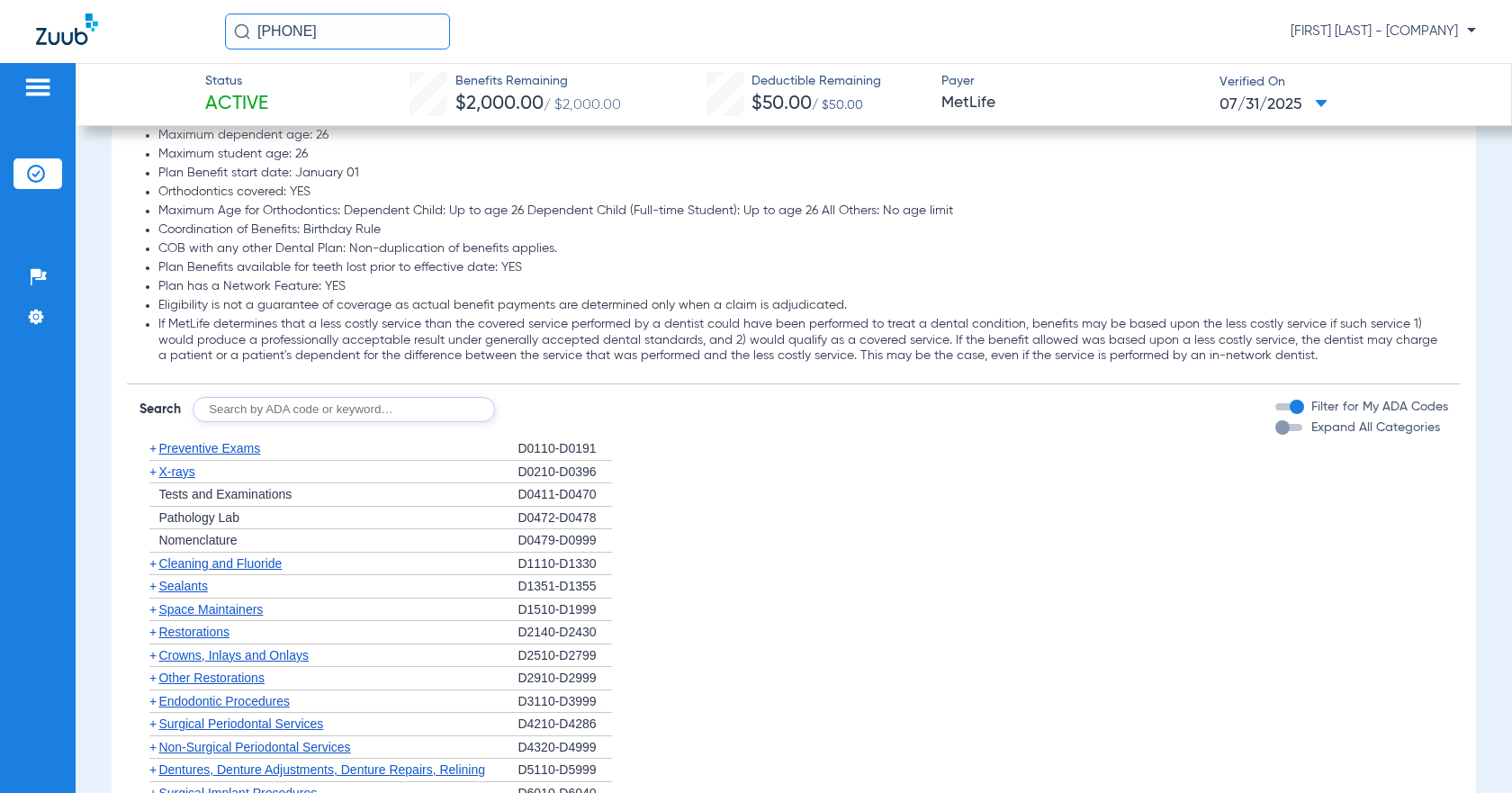 click on "[PHONE]" 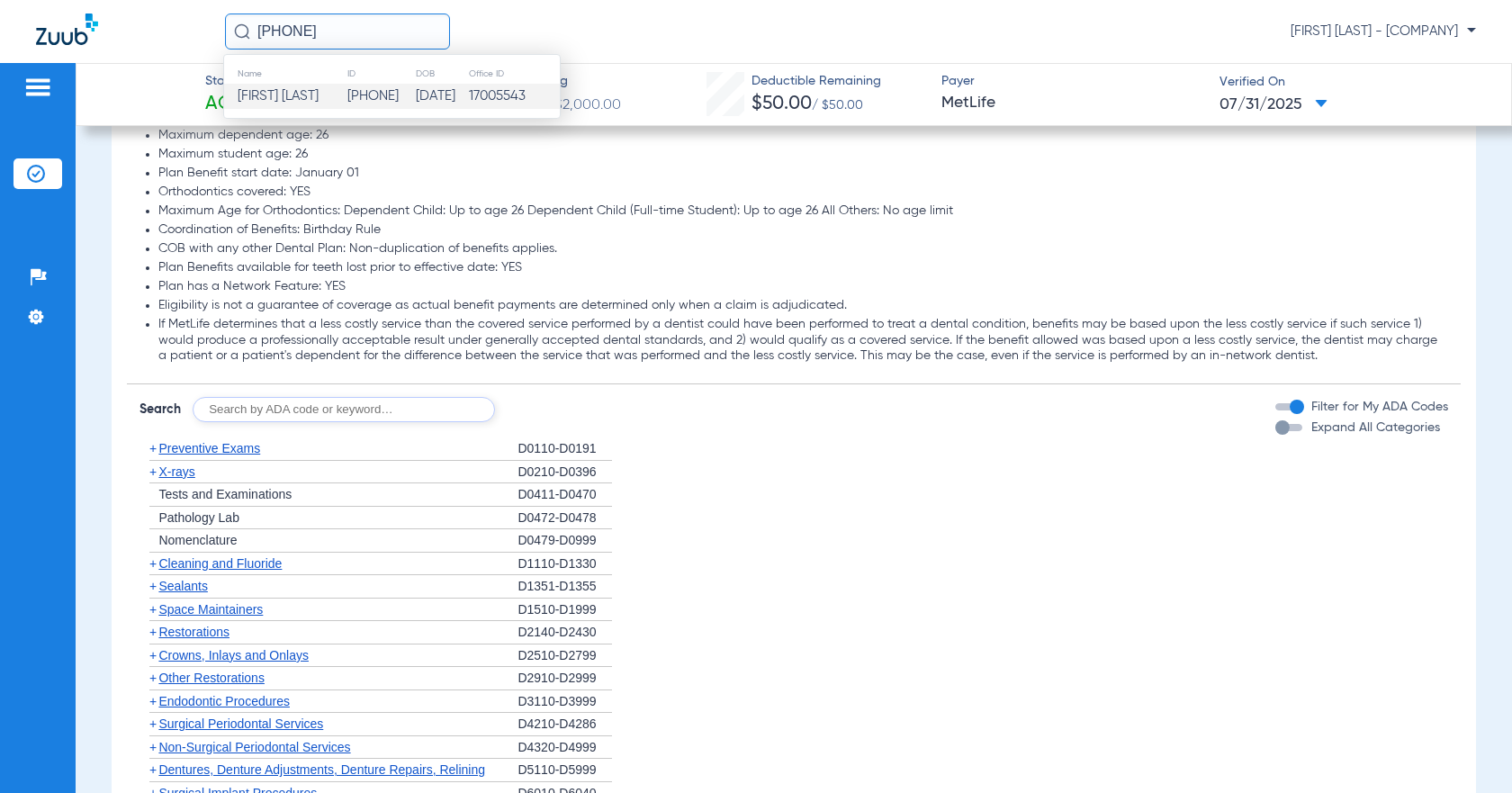 click on "[FIRST] [LAST]" 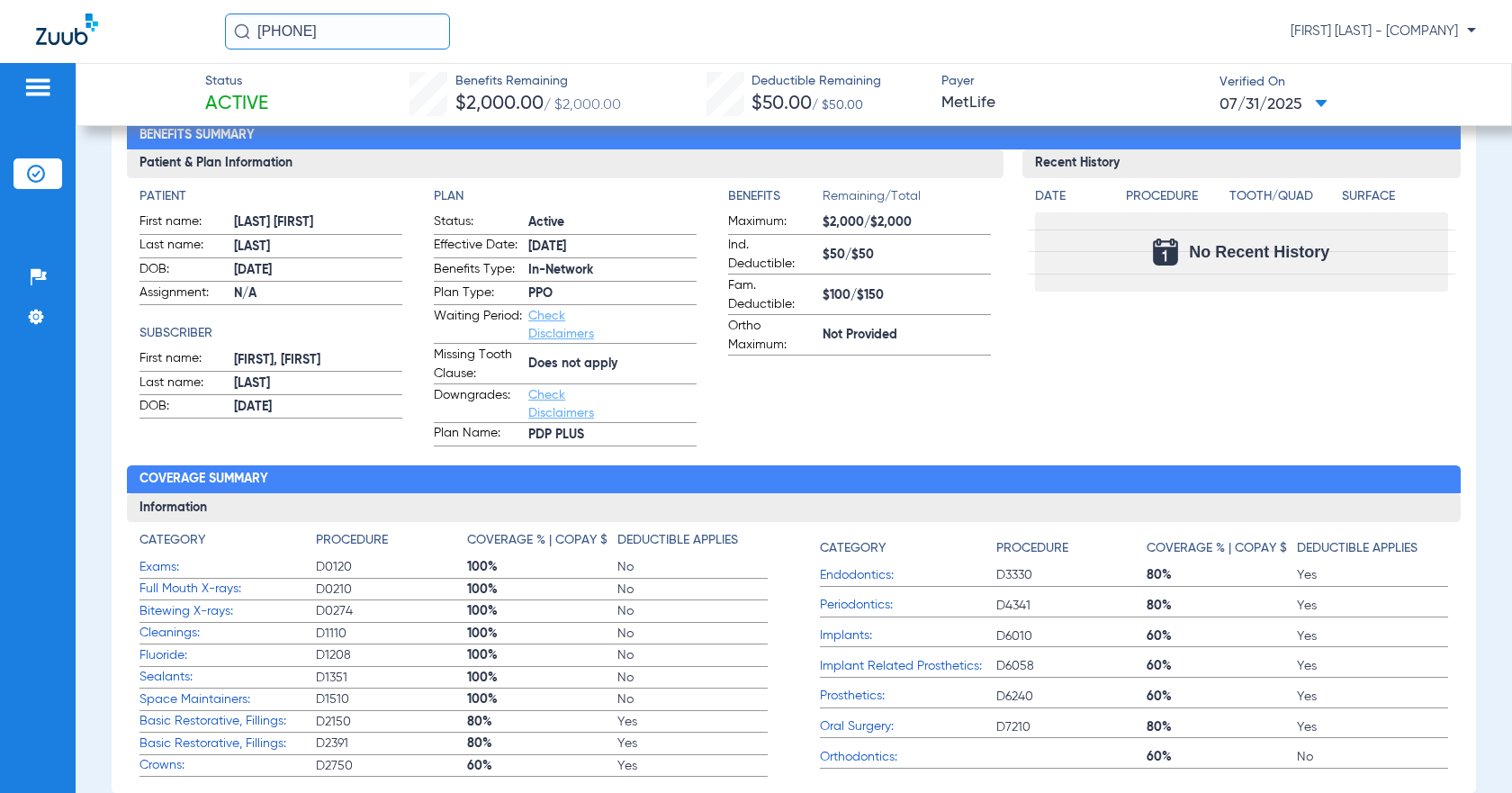 scroll, scrollTop: 139, scrollLeft: 0, axis: vertical 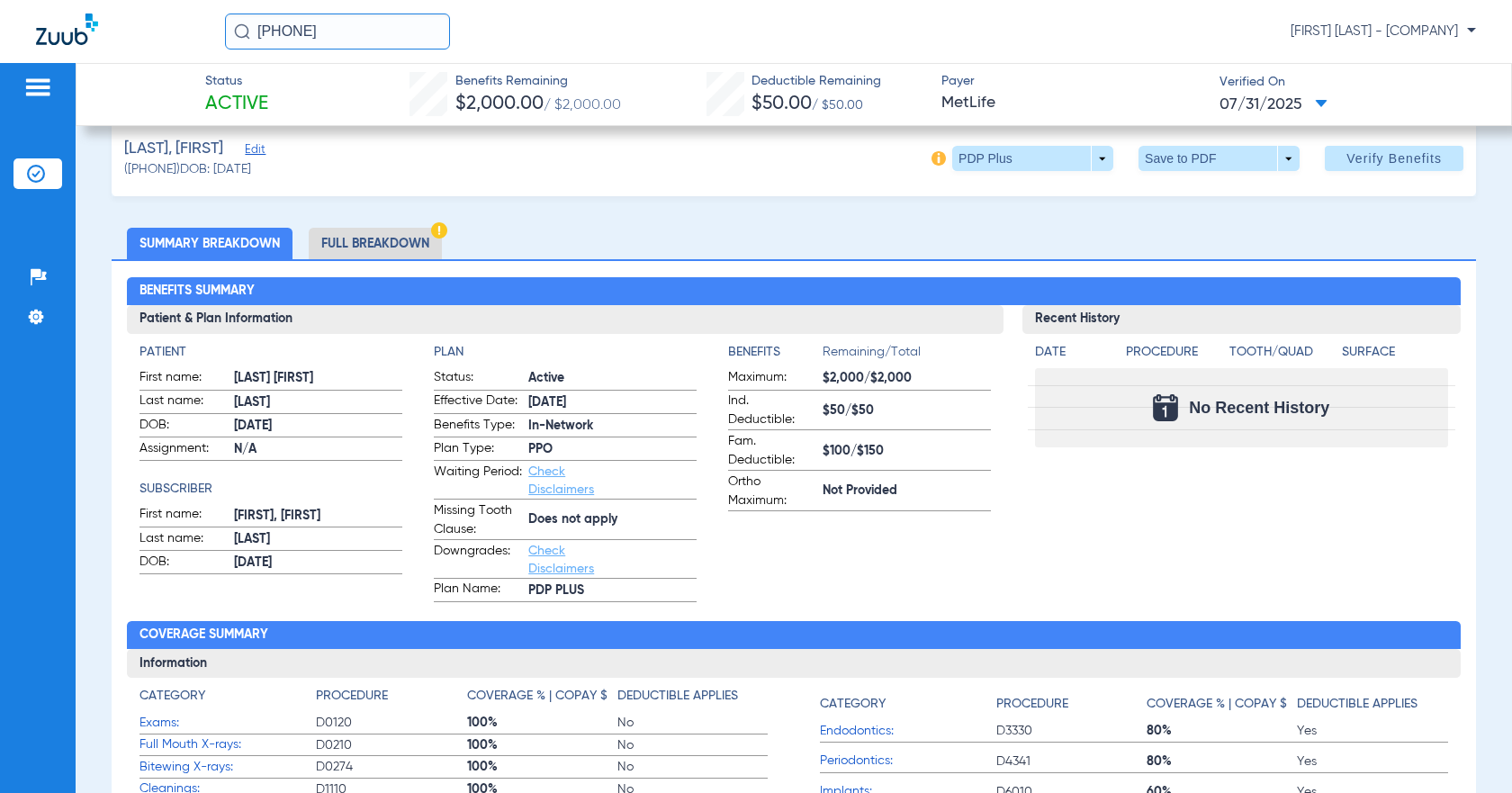 click on "Full Breakdown" 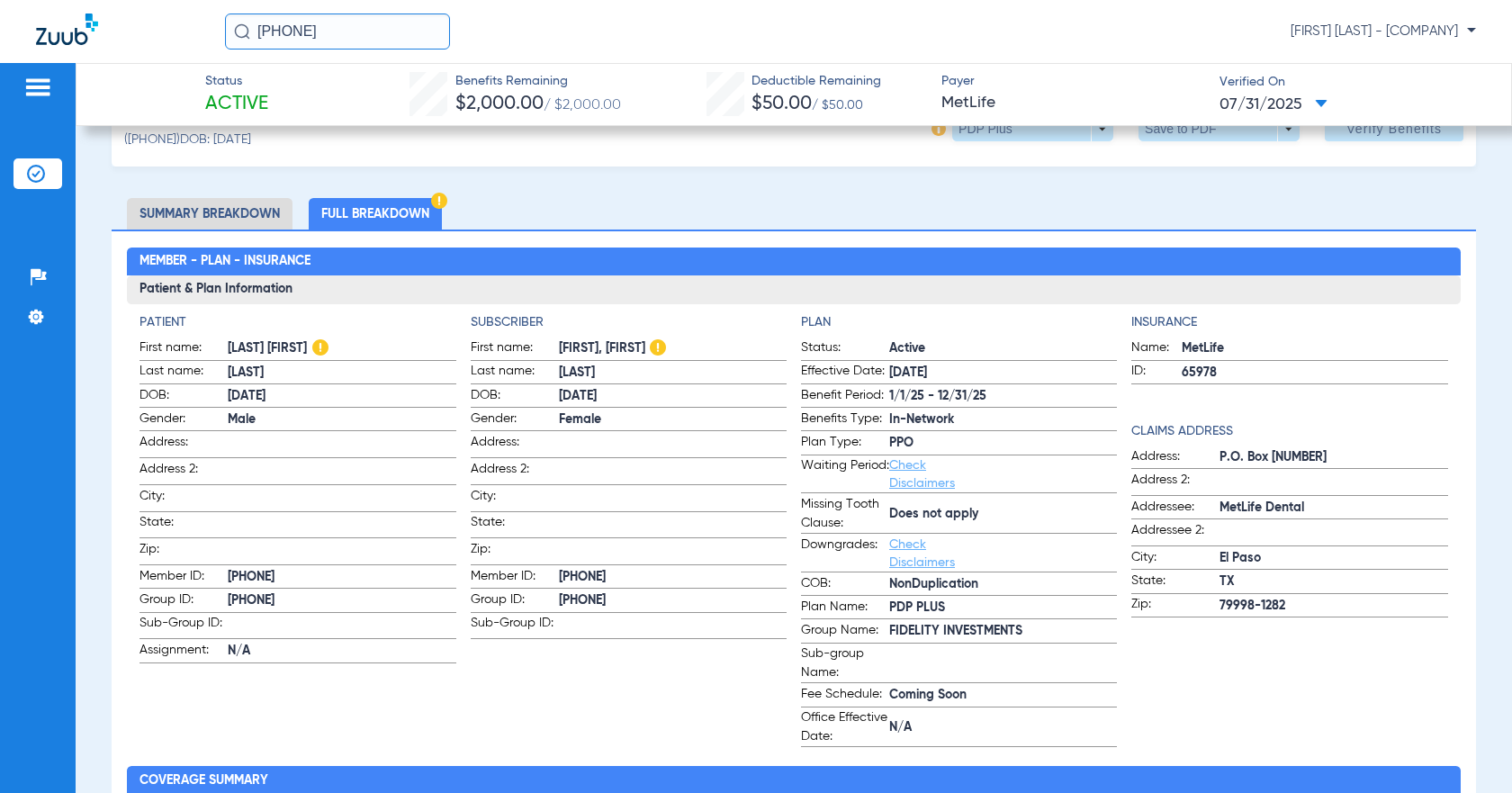 scroll, scrollTop: 55, scrollLeft: 0, axis: vertical 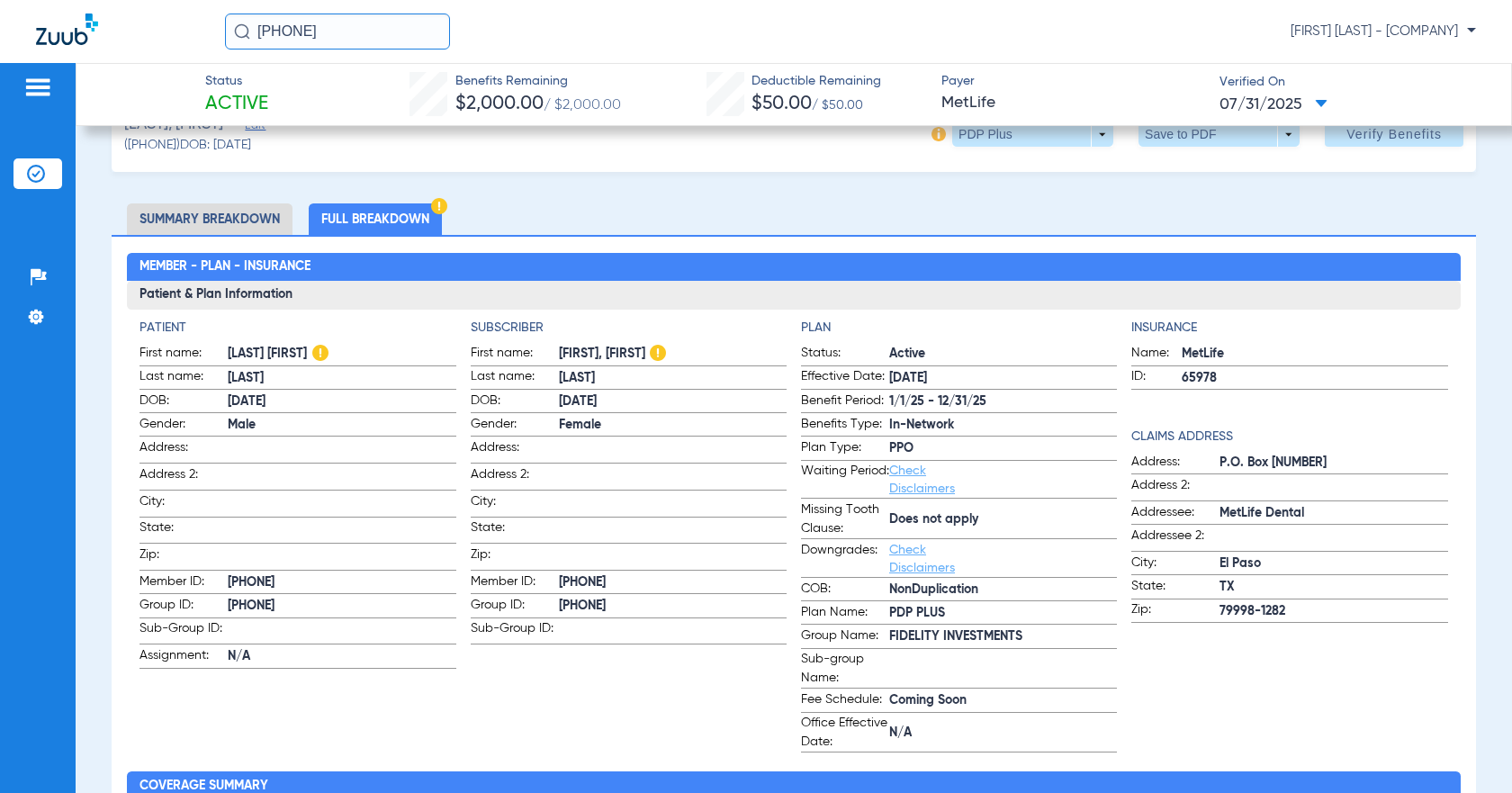 drag, startPoint x: 250, startPoint y: 18, endPoint x: 252, endPoint y: 31, distance: 13.152946 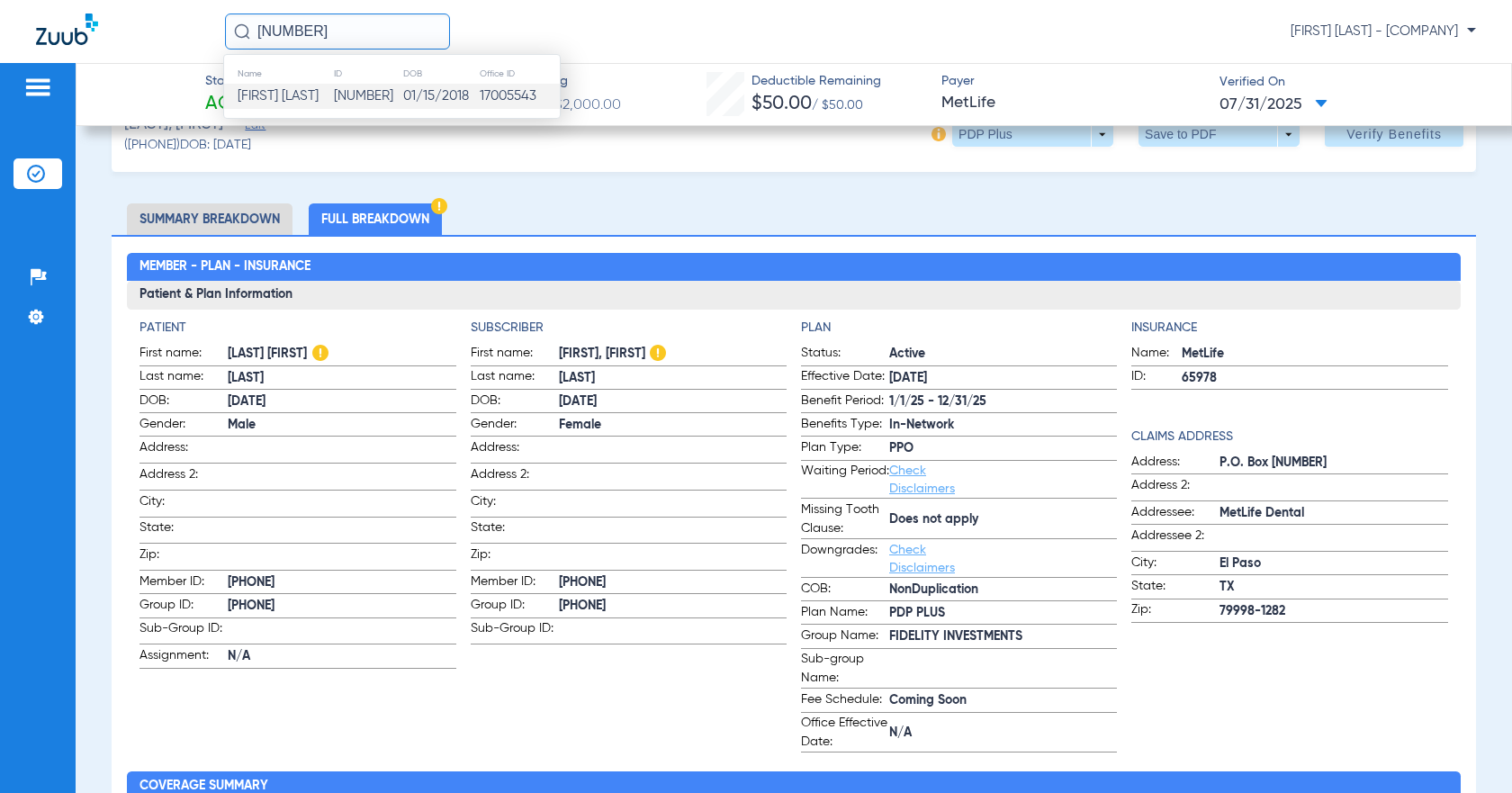 click on "[FIRST] [LAST]" 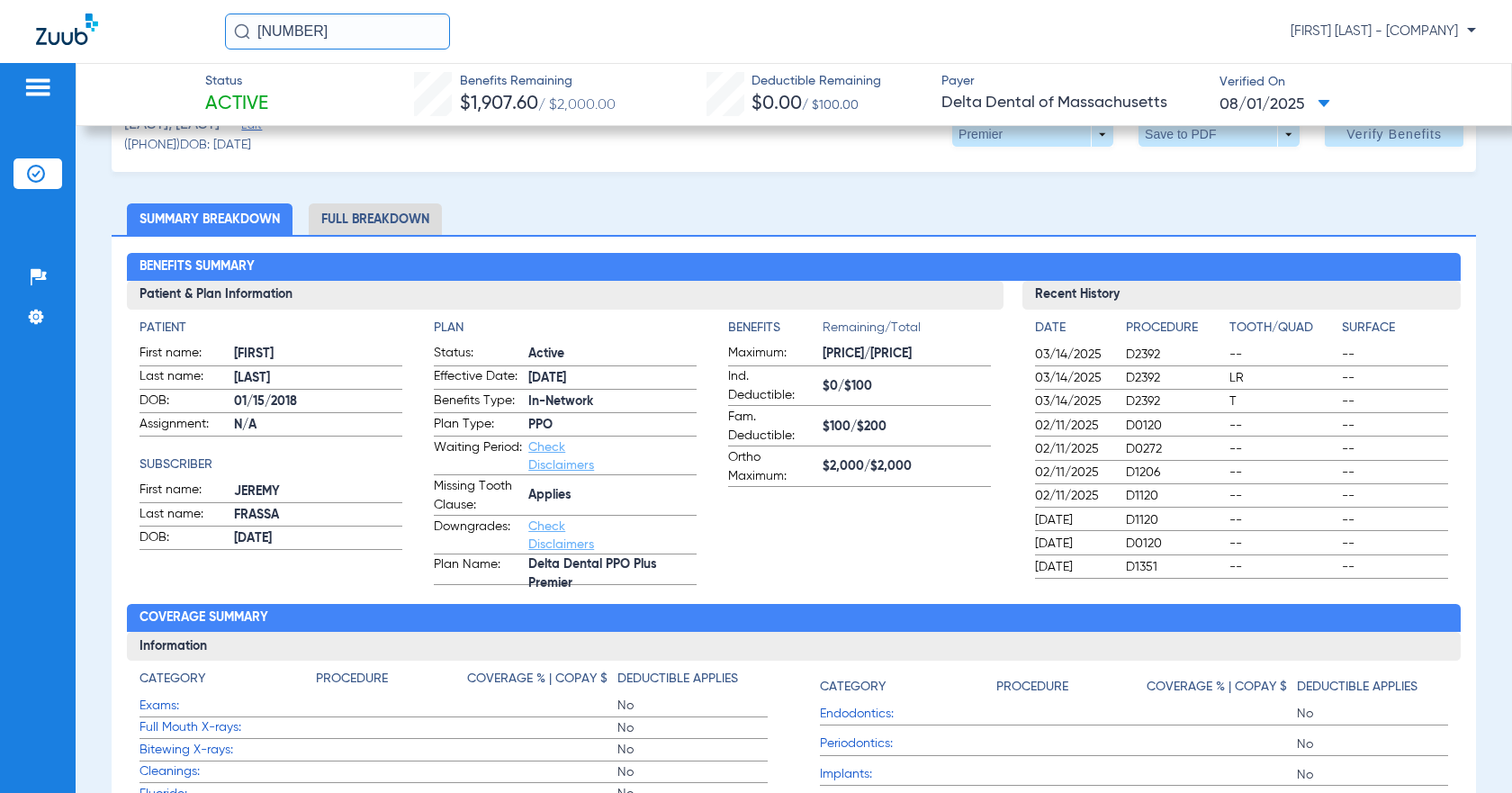 click on "Full Breakdown" 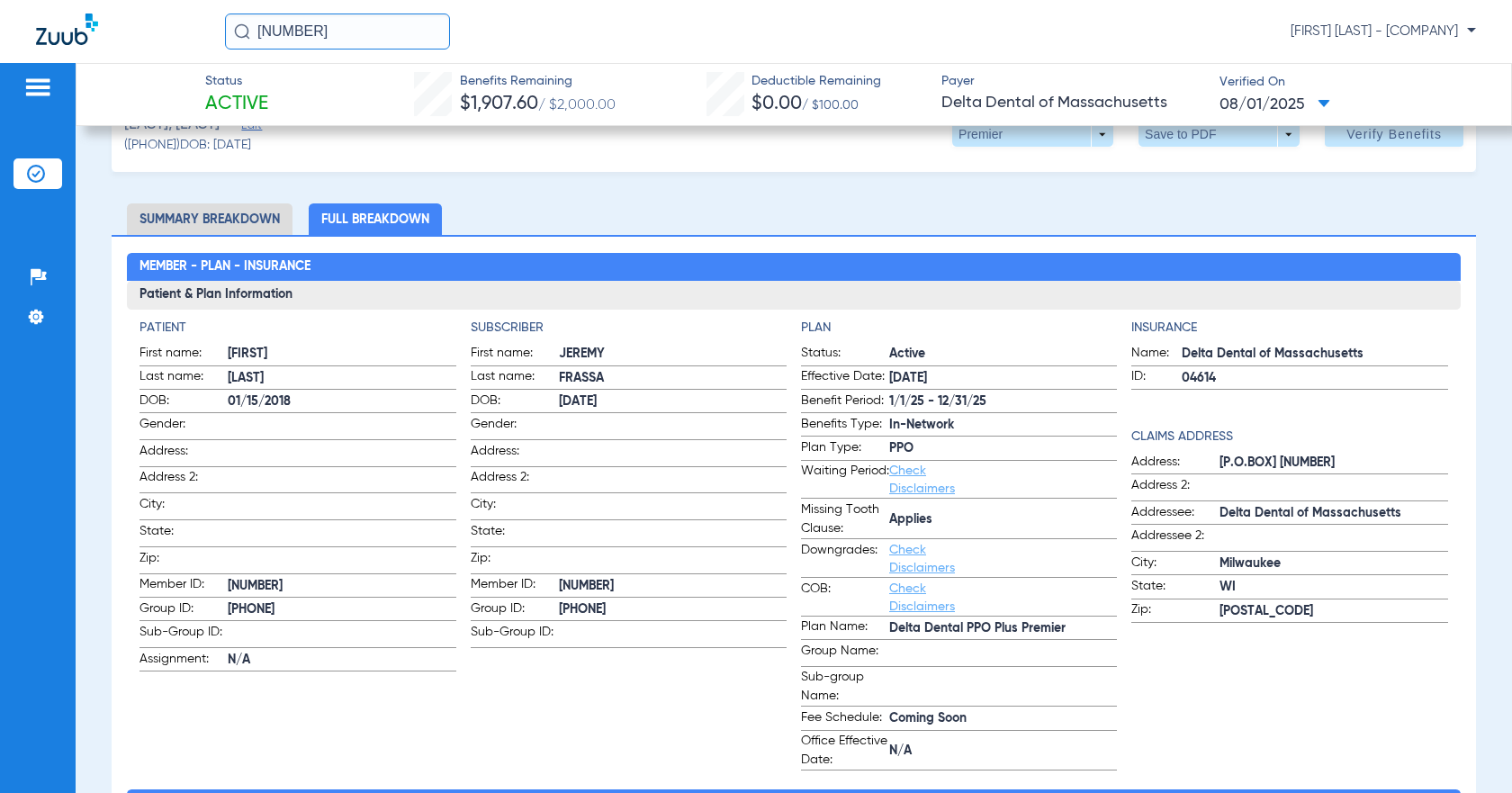 drag, startPoint x: 313, startPoint y: 25, endPoint x: 396, endPoint y: 8, distance: 84.723078 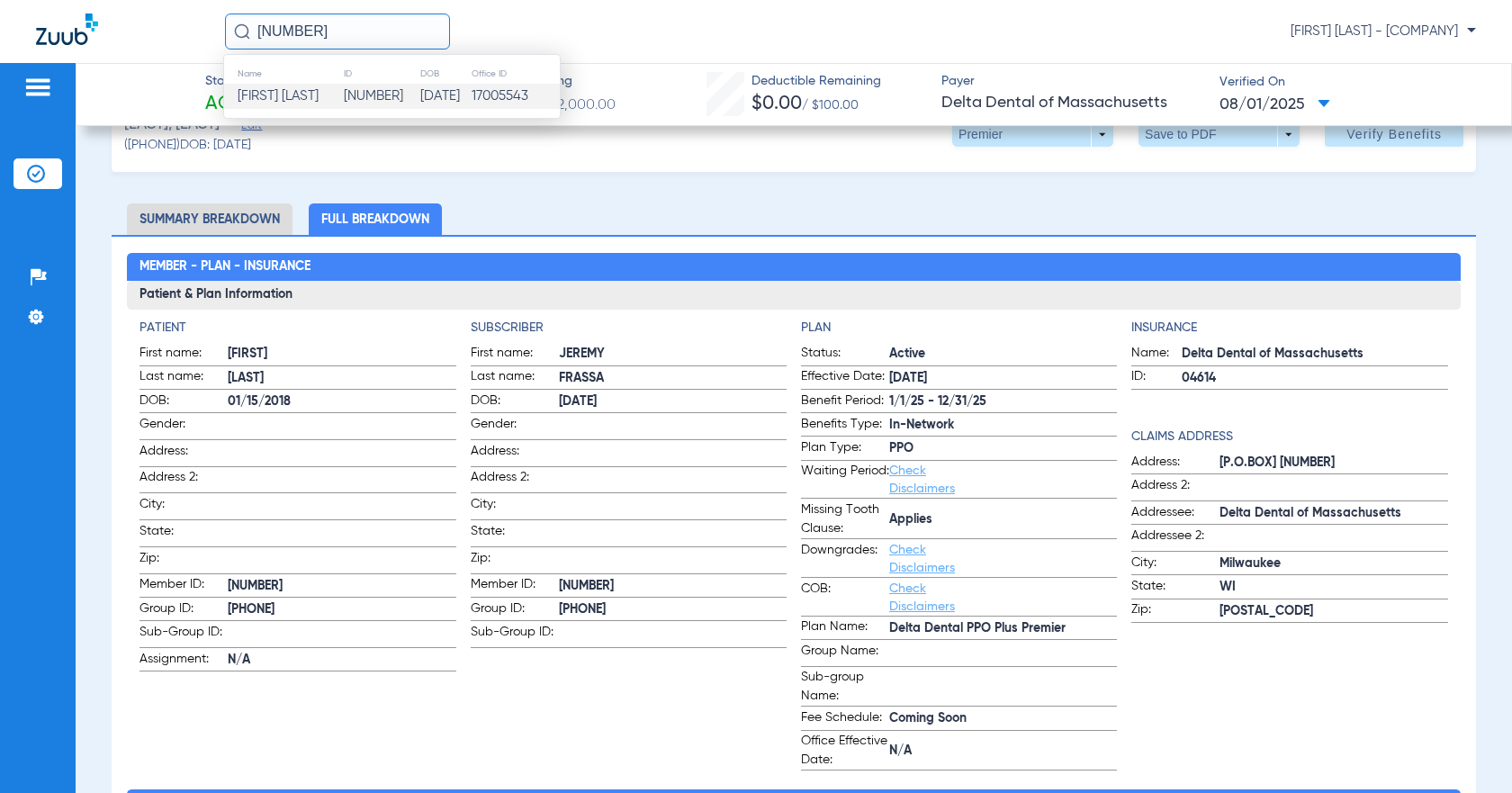 click on "[FIRST] [LAST]" 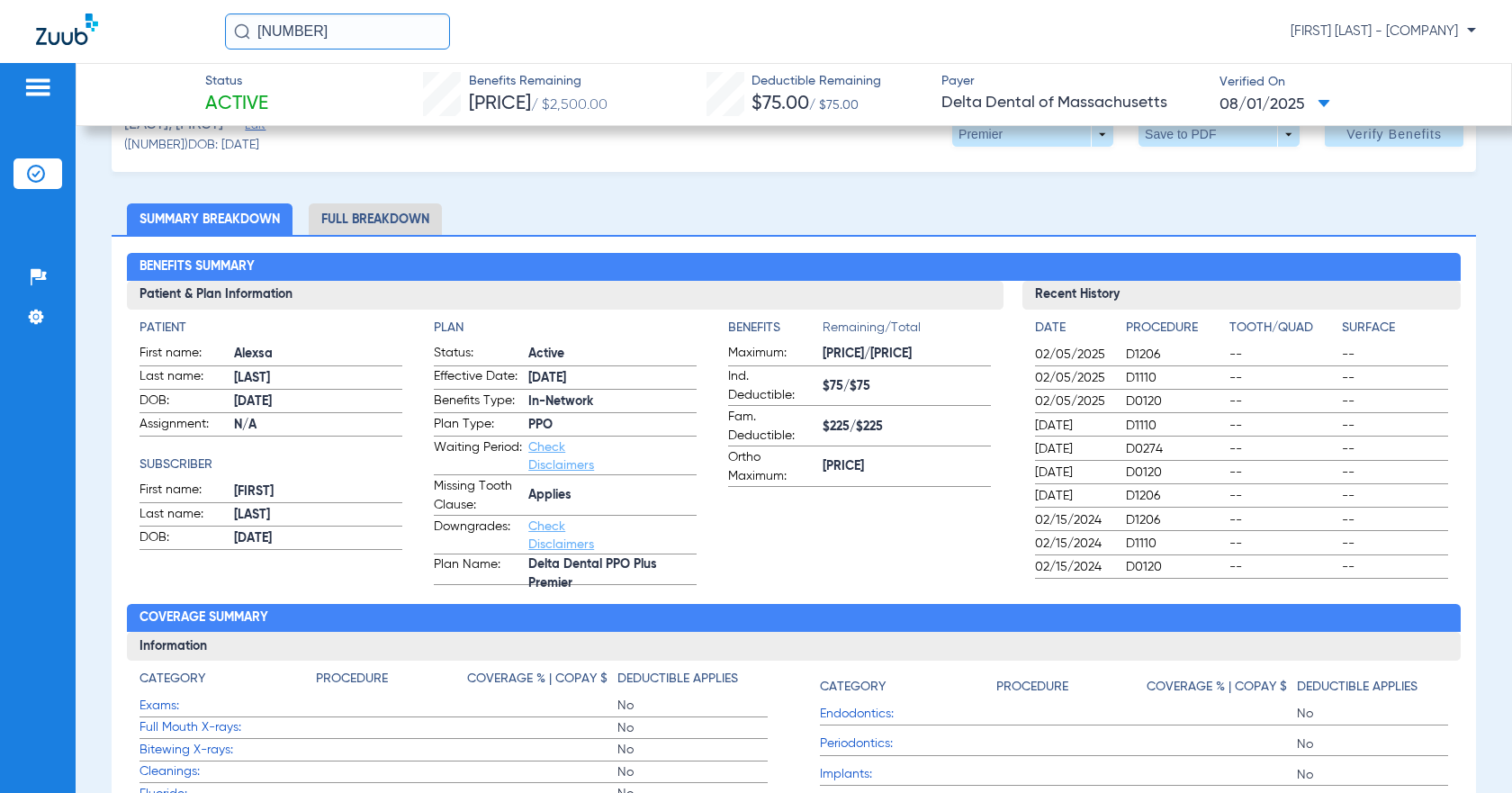 click on "Full Breakdown" 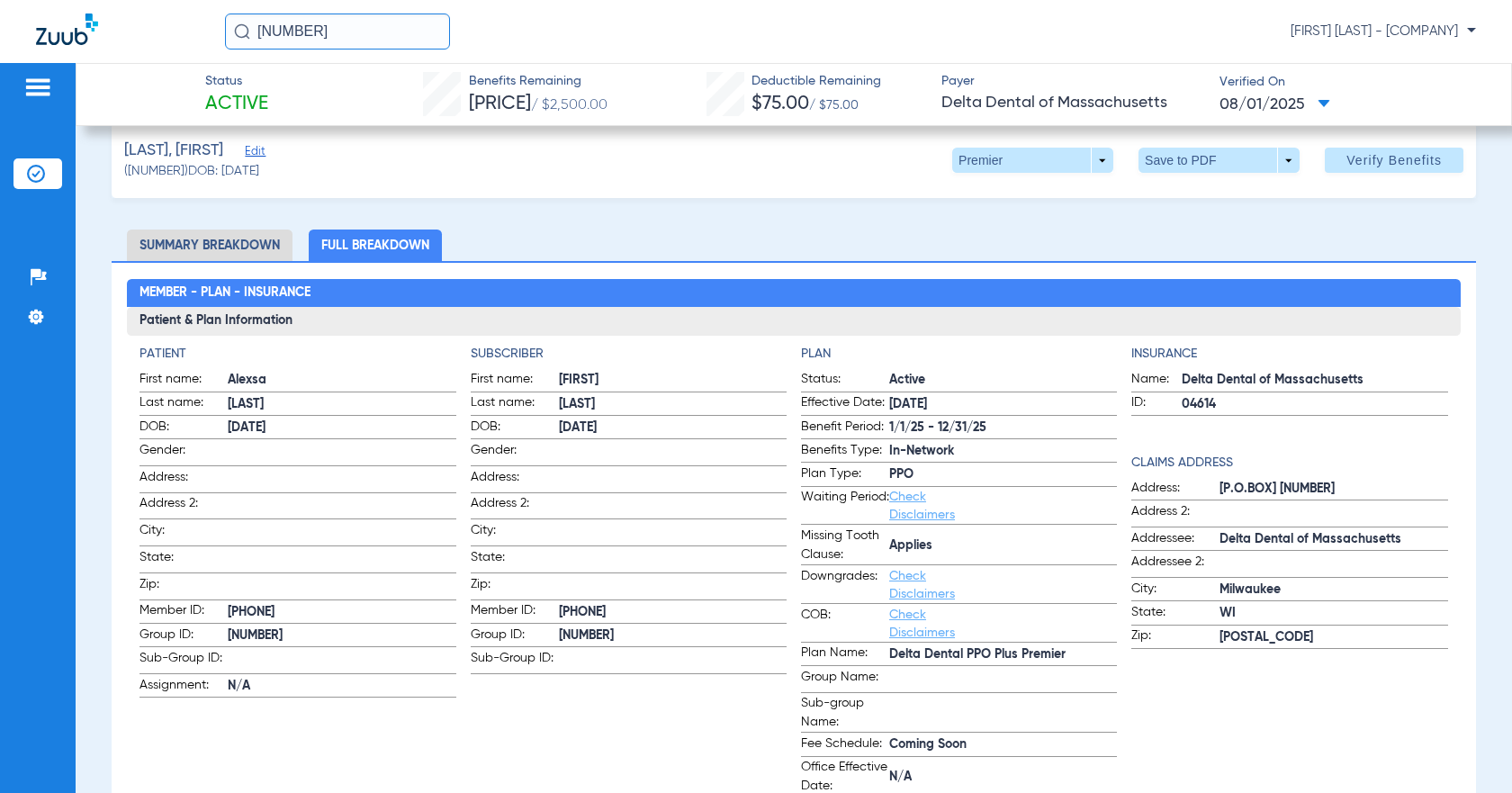 scroll, scrollTop: 19, scrollLeft: 0, axis: vertical 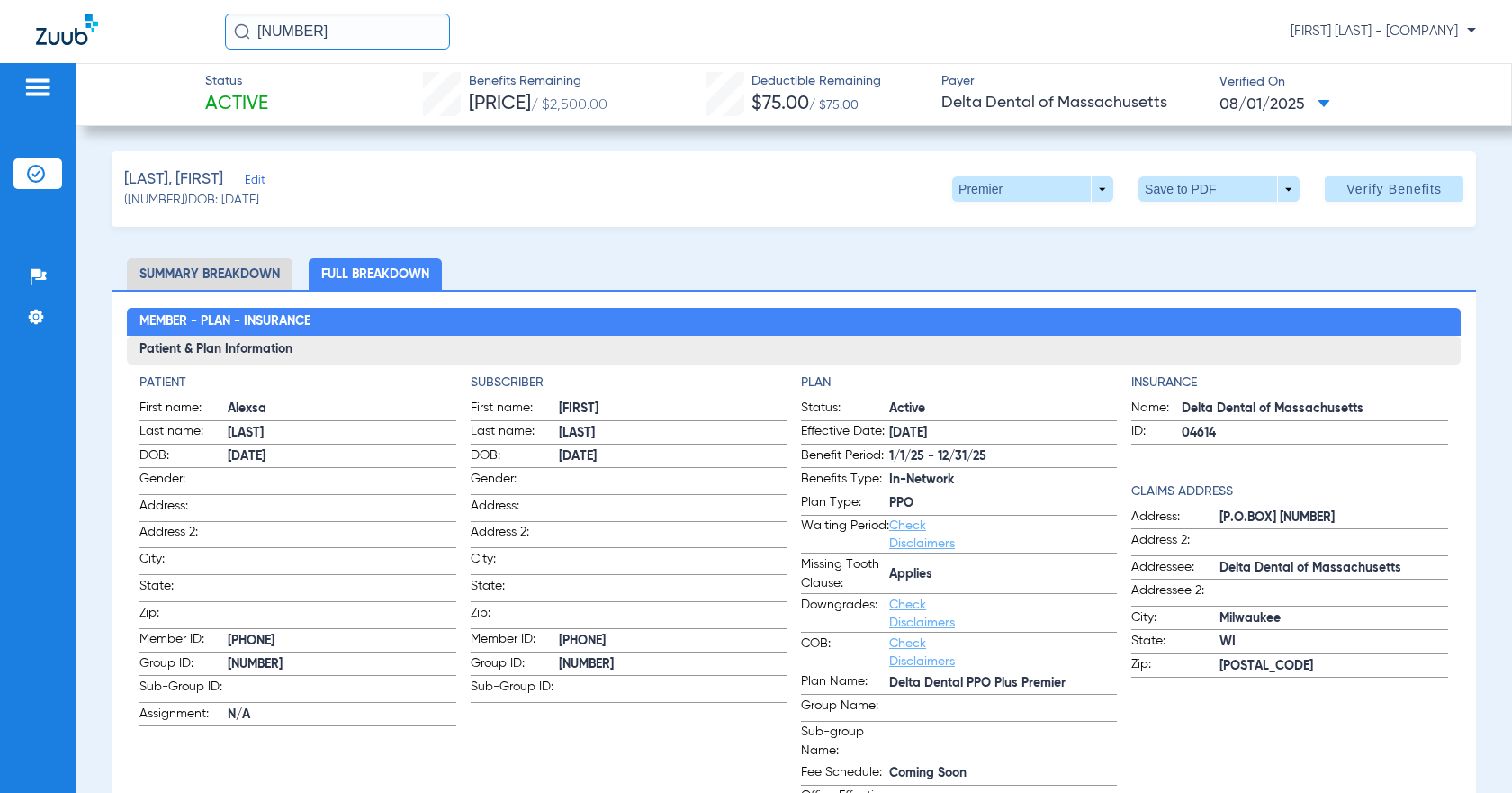click on "Full Breakdown" 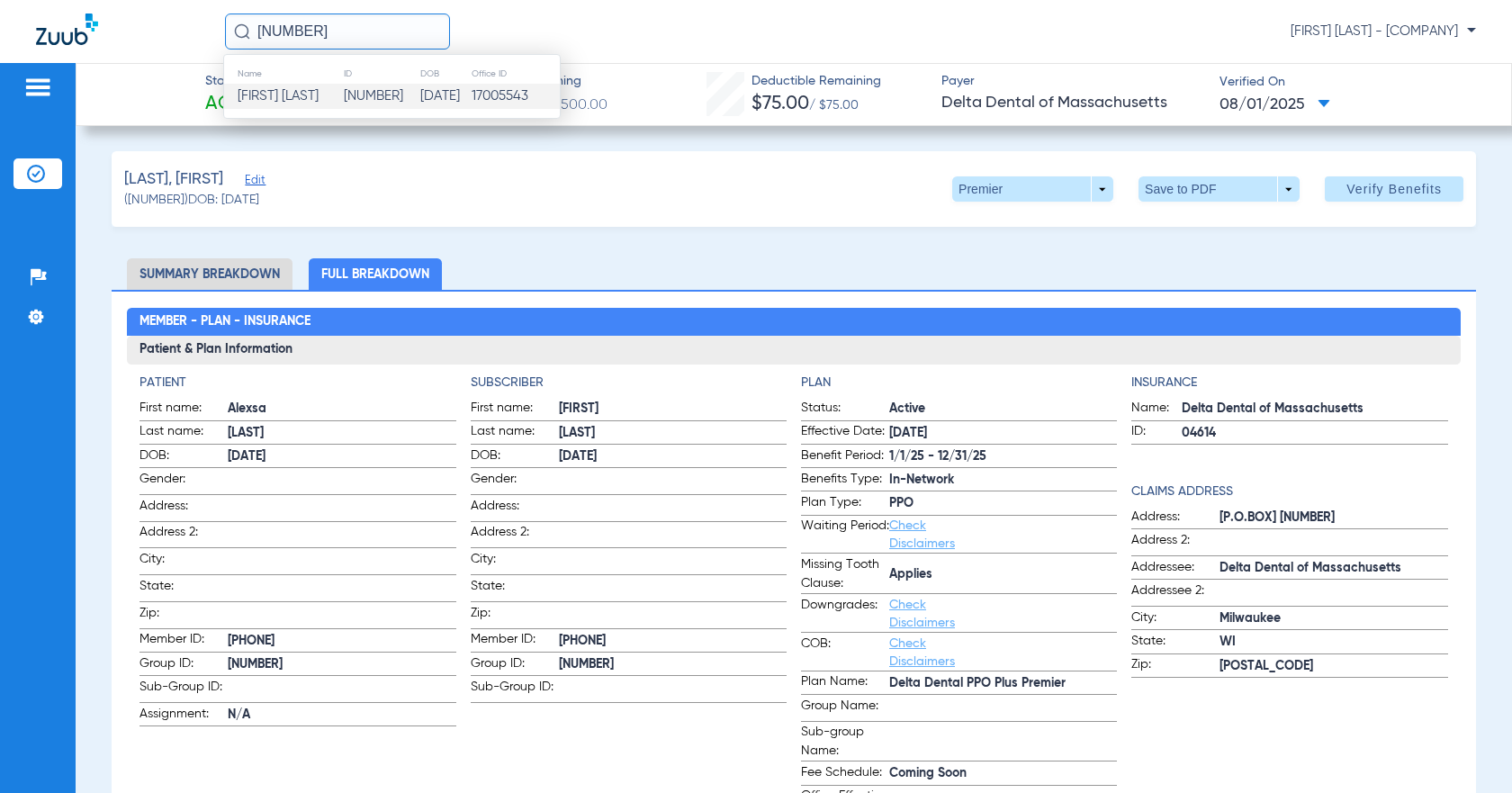 type on "[NUMBER]" 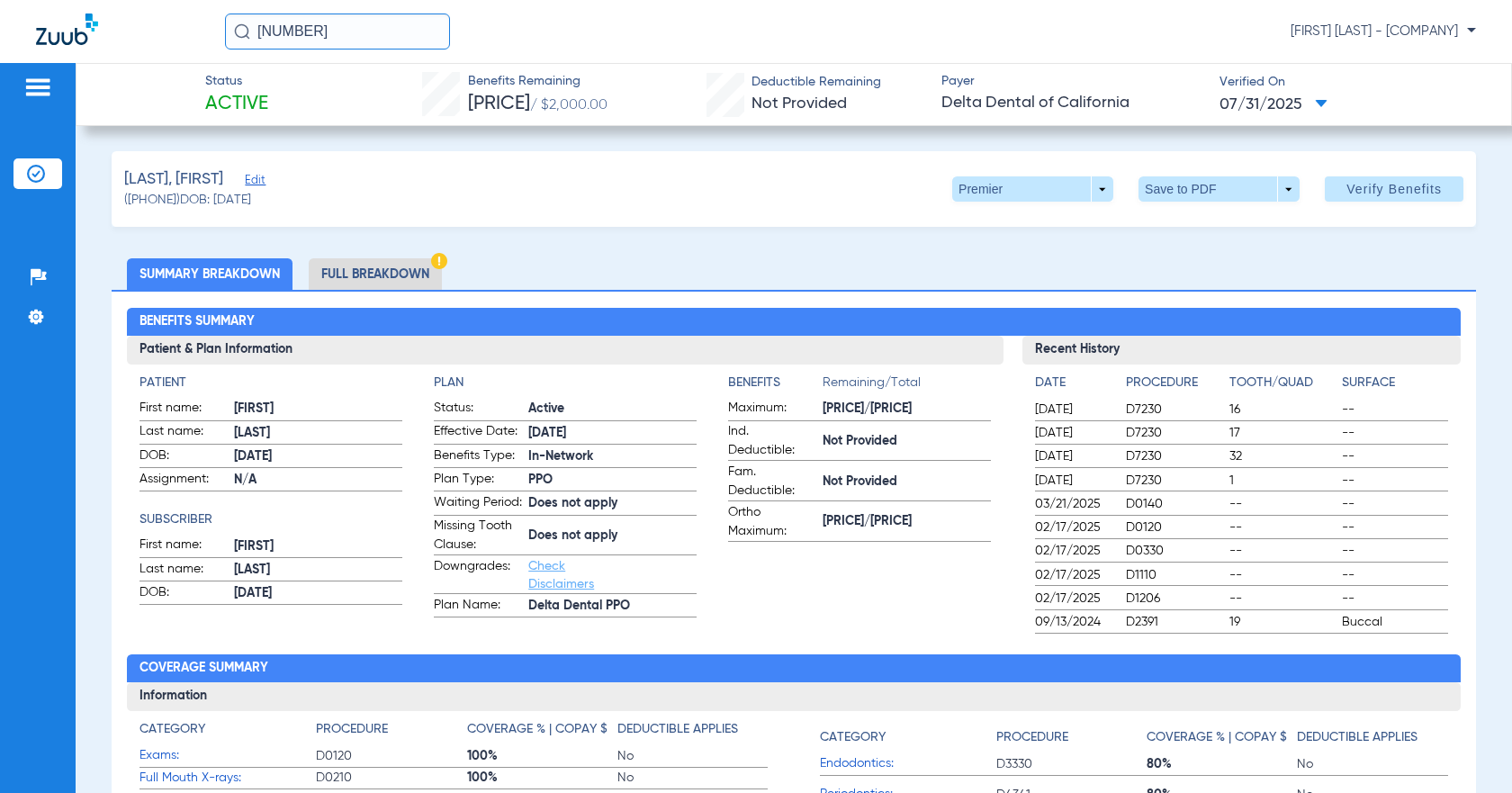 click on "Full Breakdown" 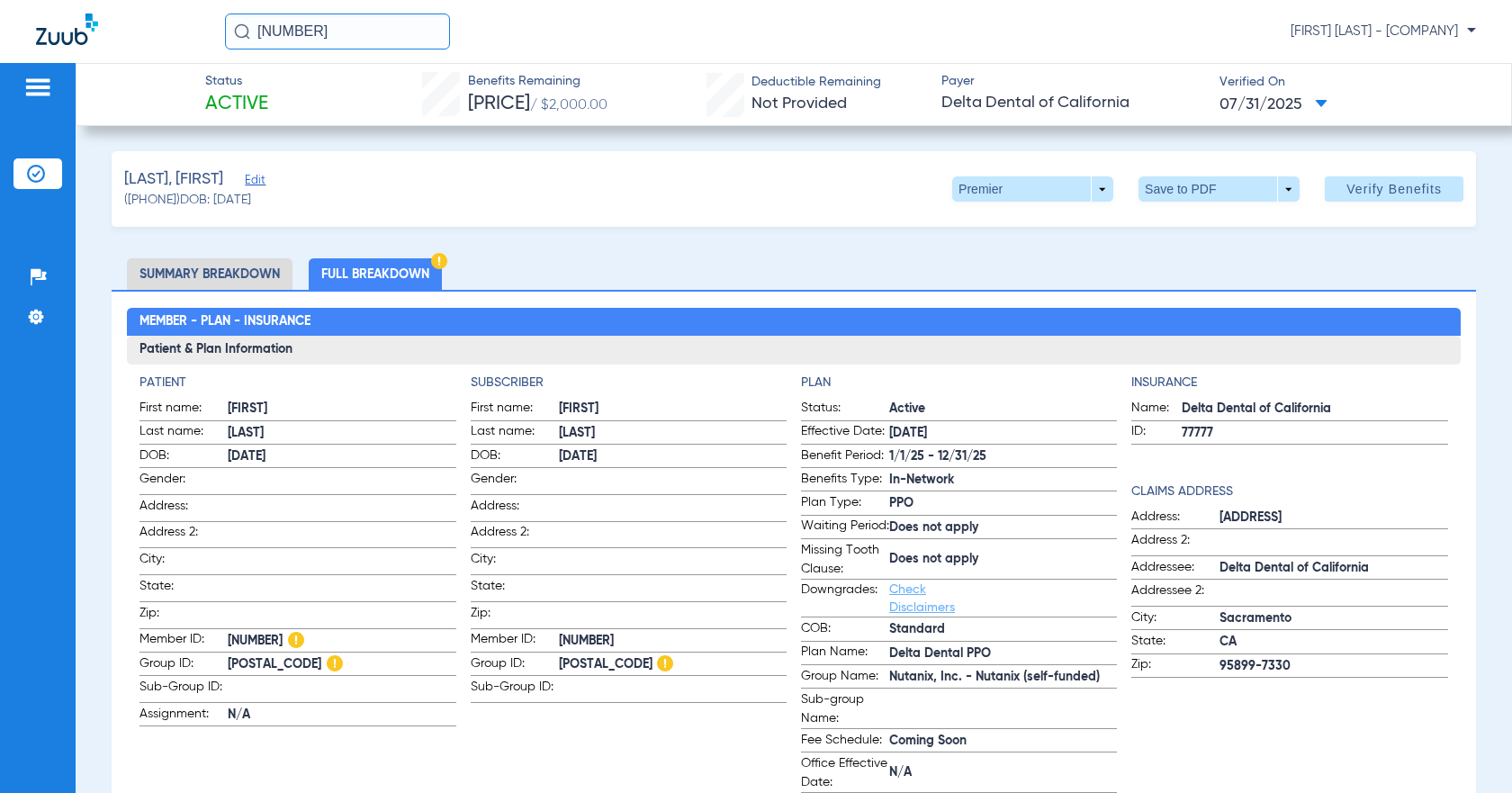 click on "Full Breakdown" 